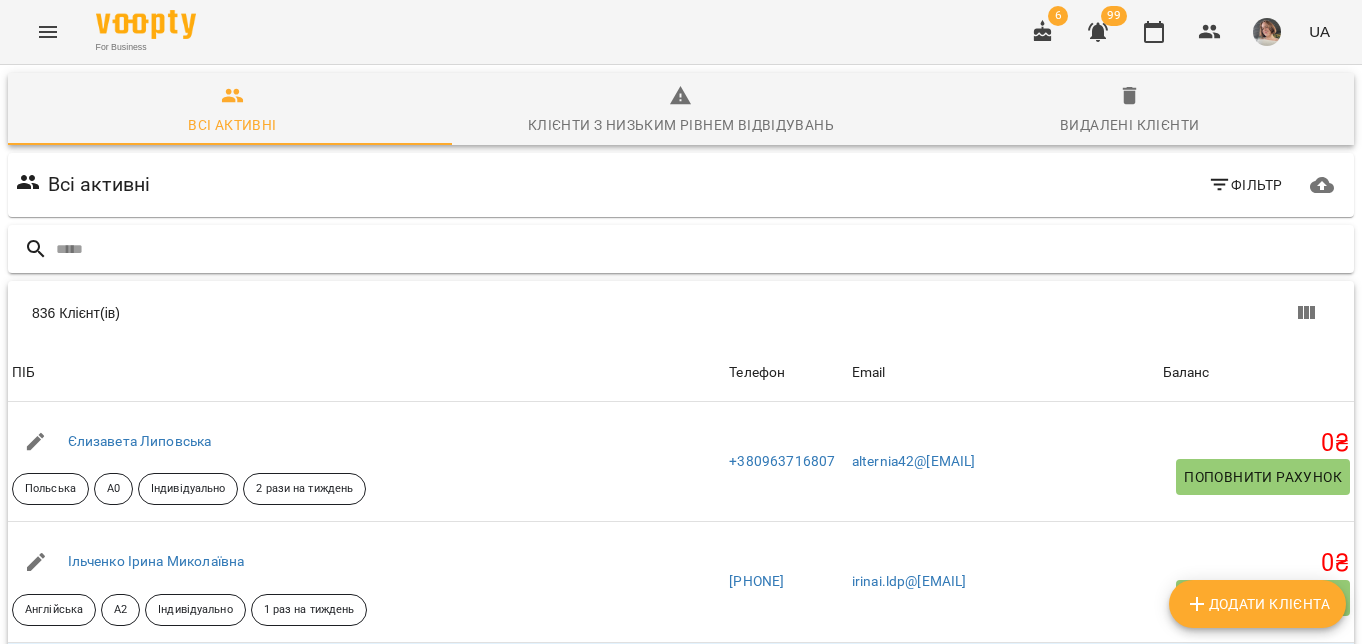 scroll, scrollTop: 0, scrollLeft: 0, axis: both 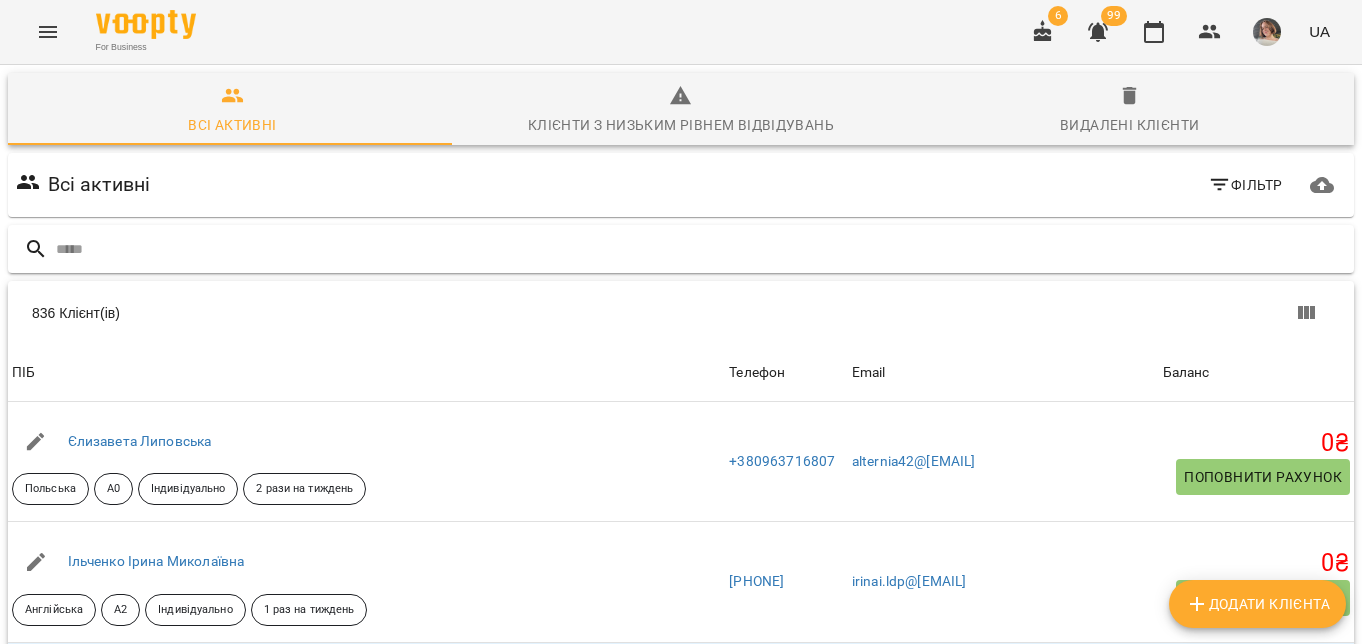 type on "*" 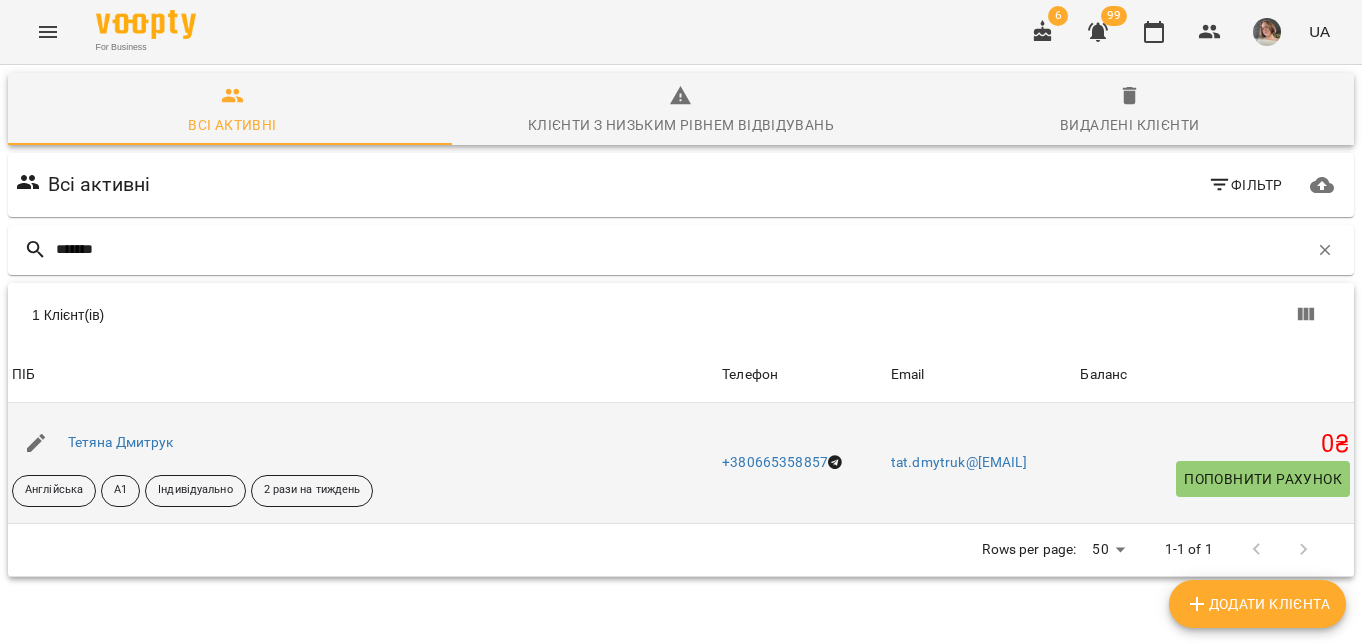 scroll, scrollTop: 29, scrollLeft: 0, axis: vertical 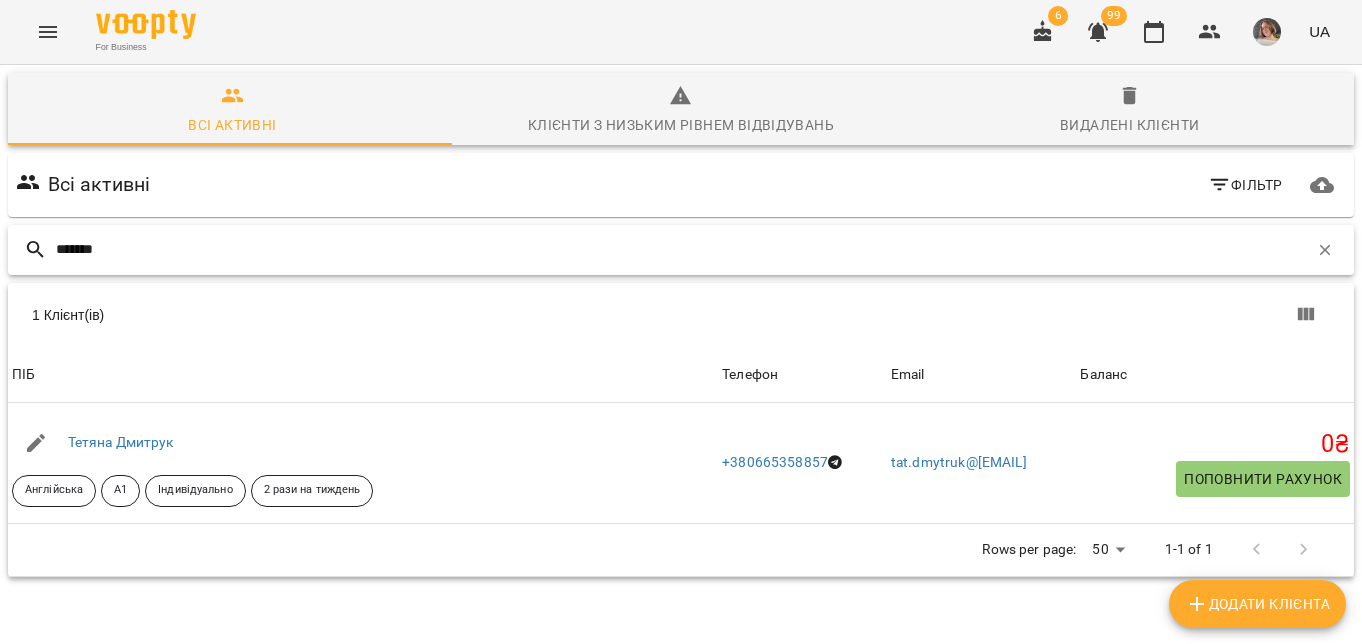 click on "*******" at bounding box center (682, 249) 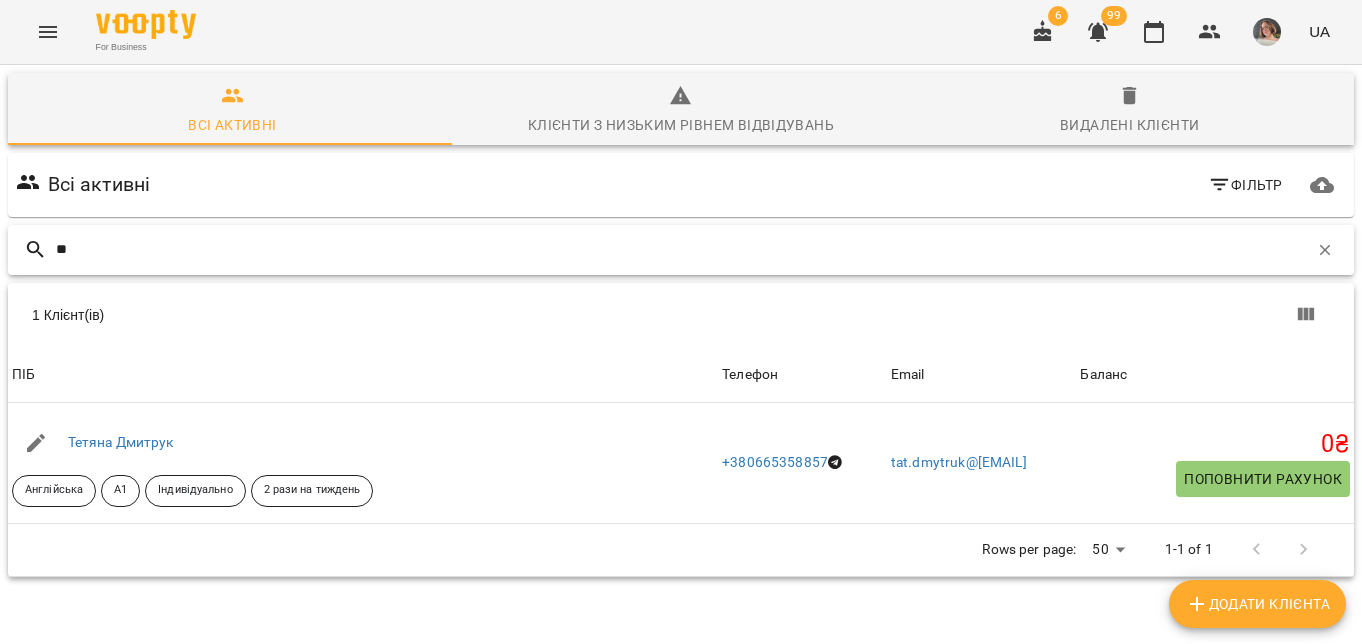 type on "*" 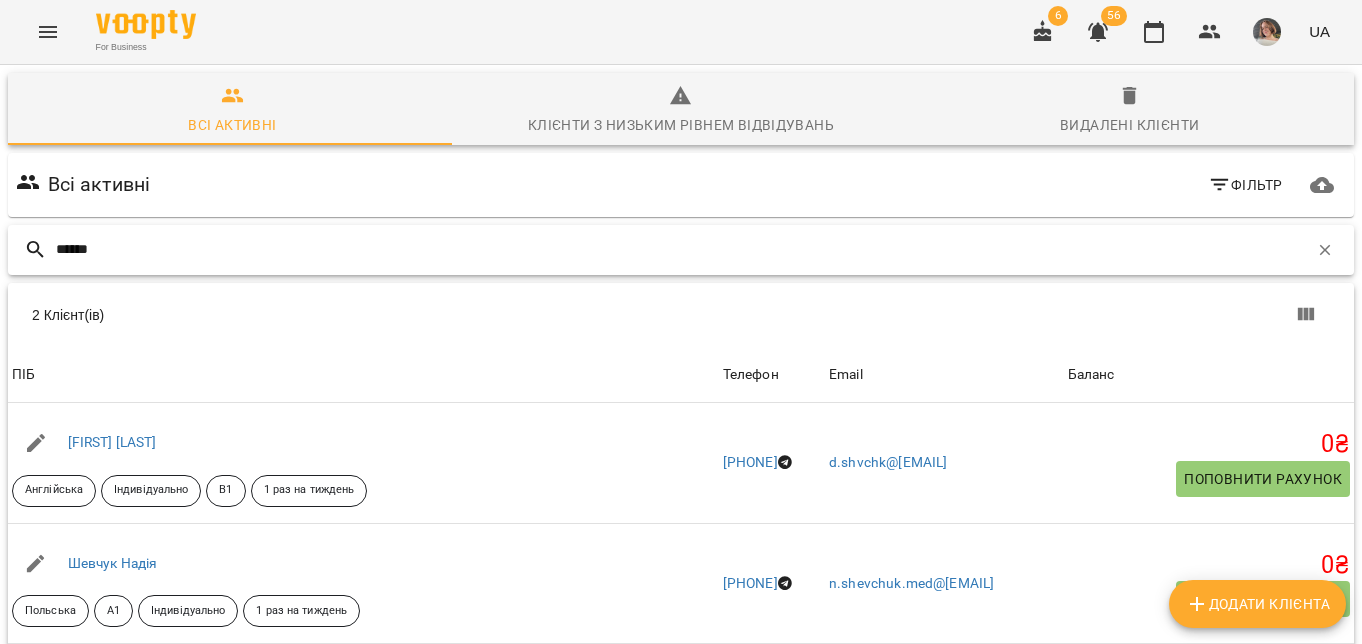 scroll, scrollTop: 123, scrollLeft: 0, axis: vertical 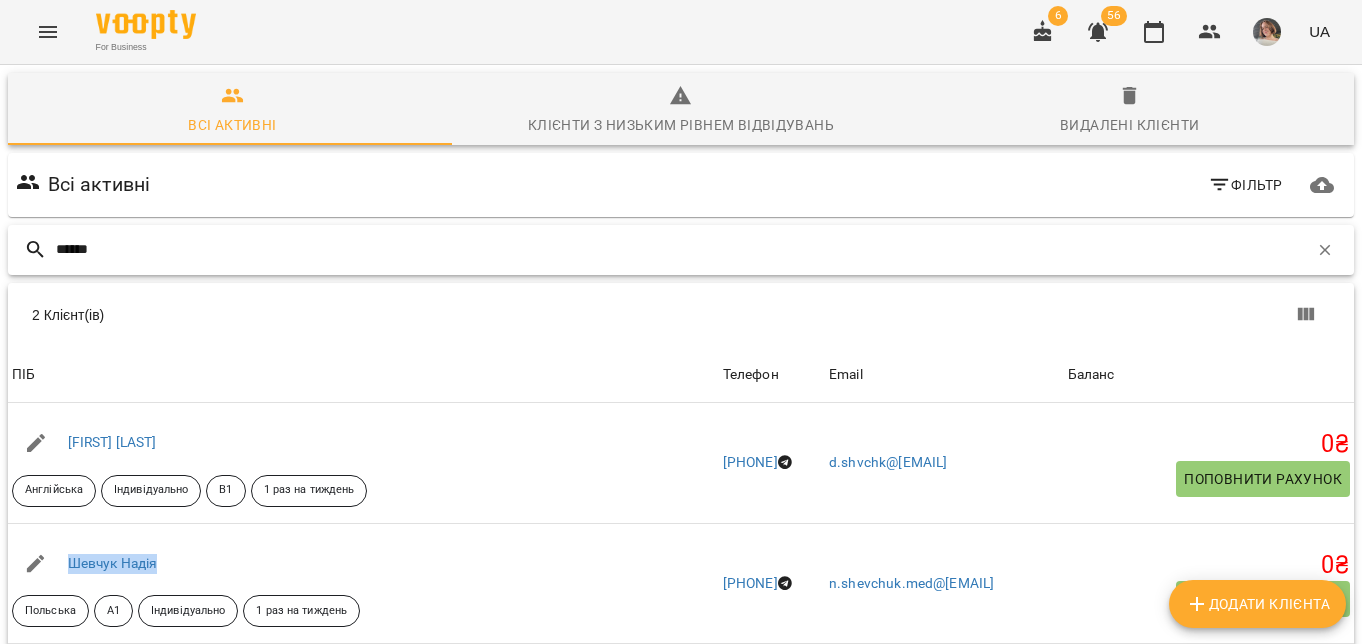 click on "******" at bounding box center [682, 249] 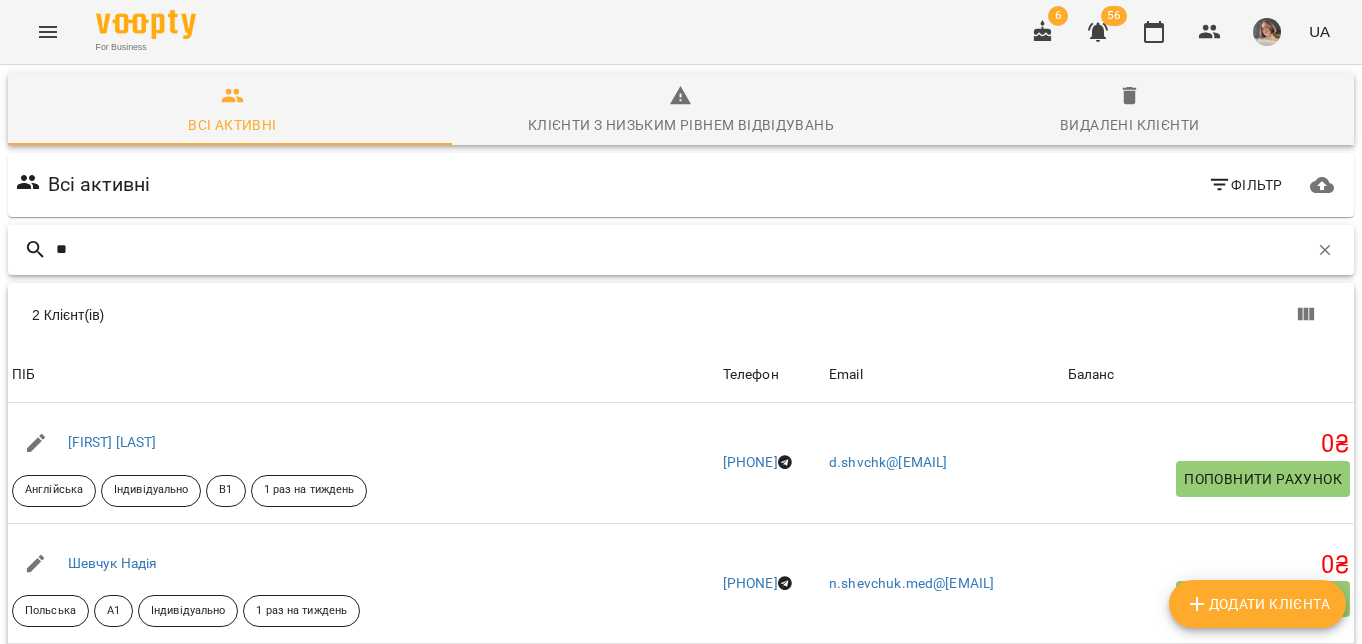 type on "*" 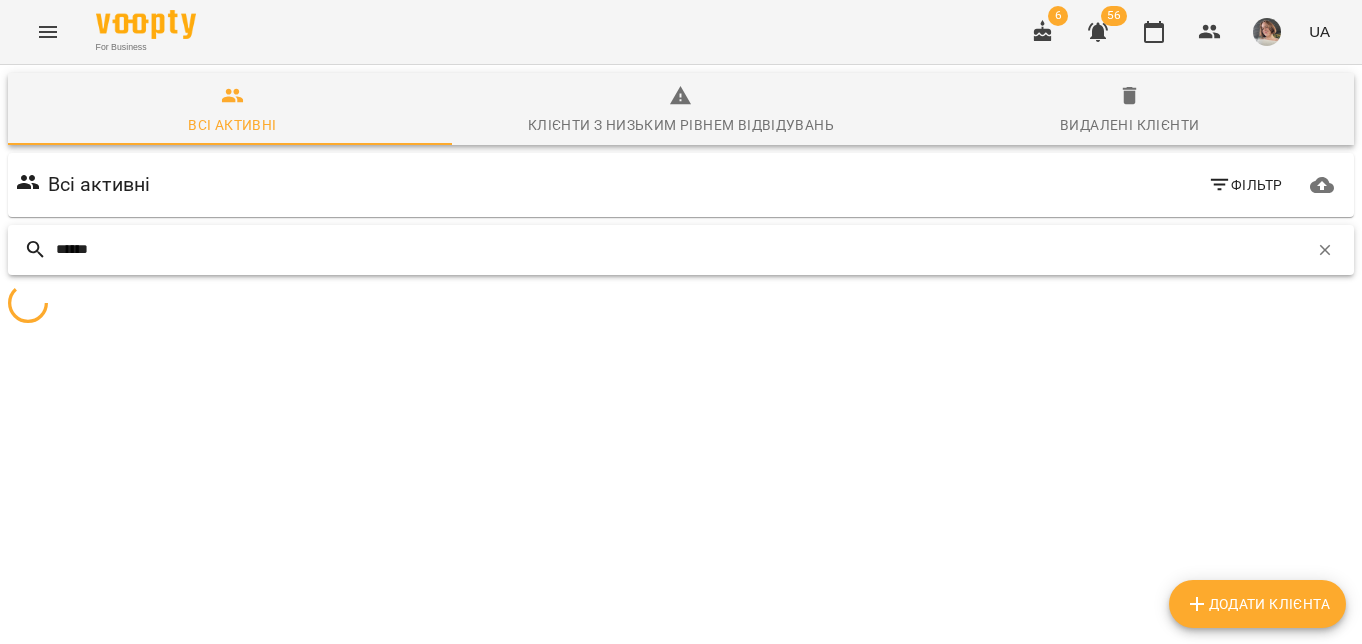 scroll, scrollTop: 123, scrollLeft: 0, axis: vertical 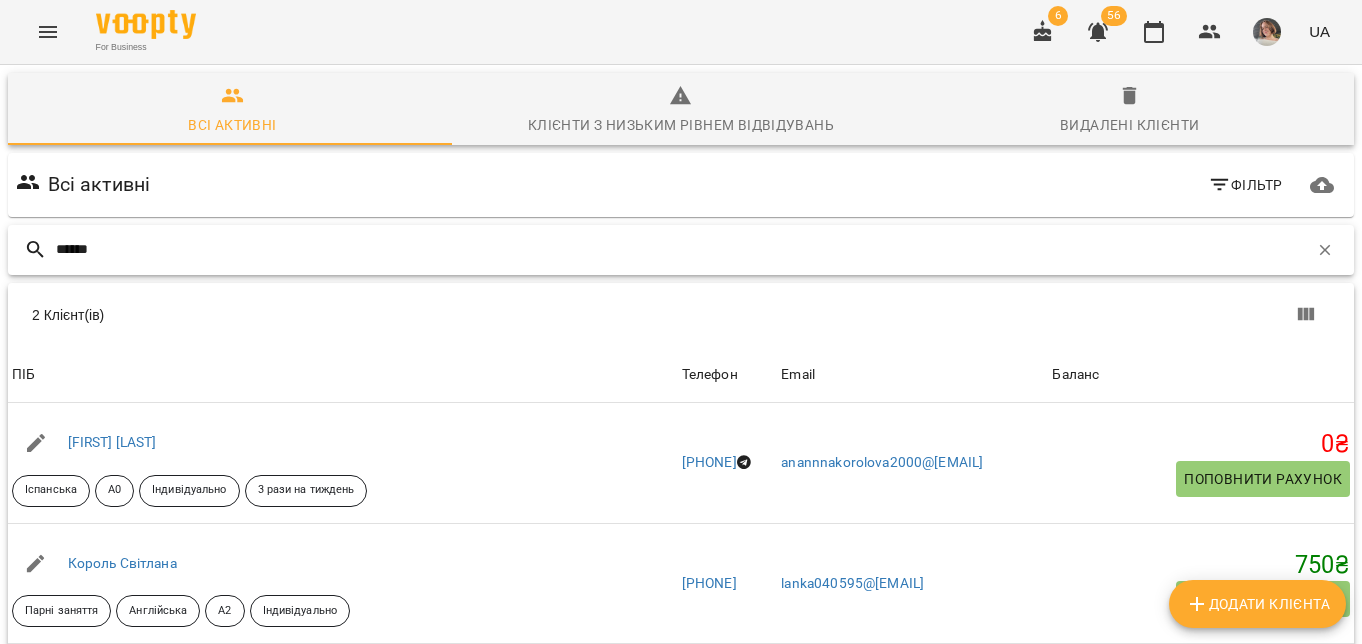 click on "******" at bounding box center [682, 249] 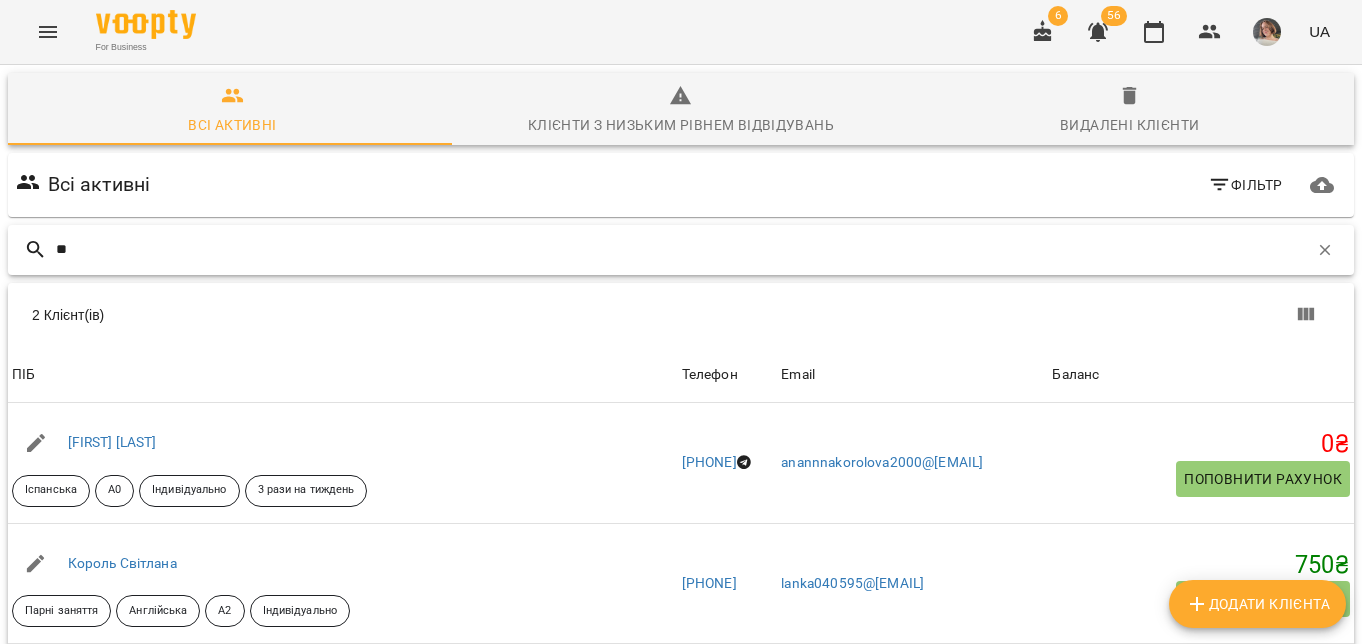 type on "*" 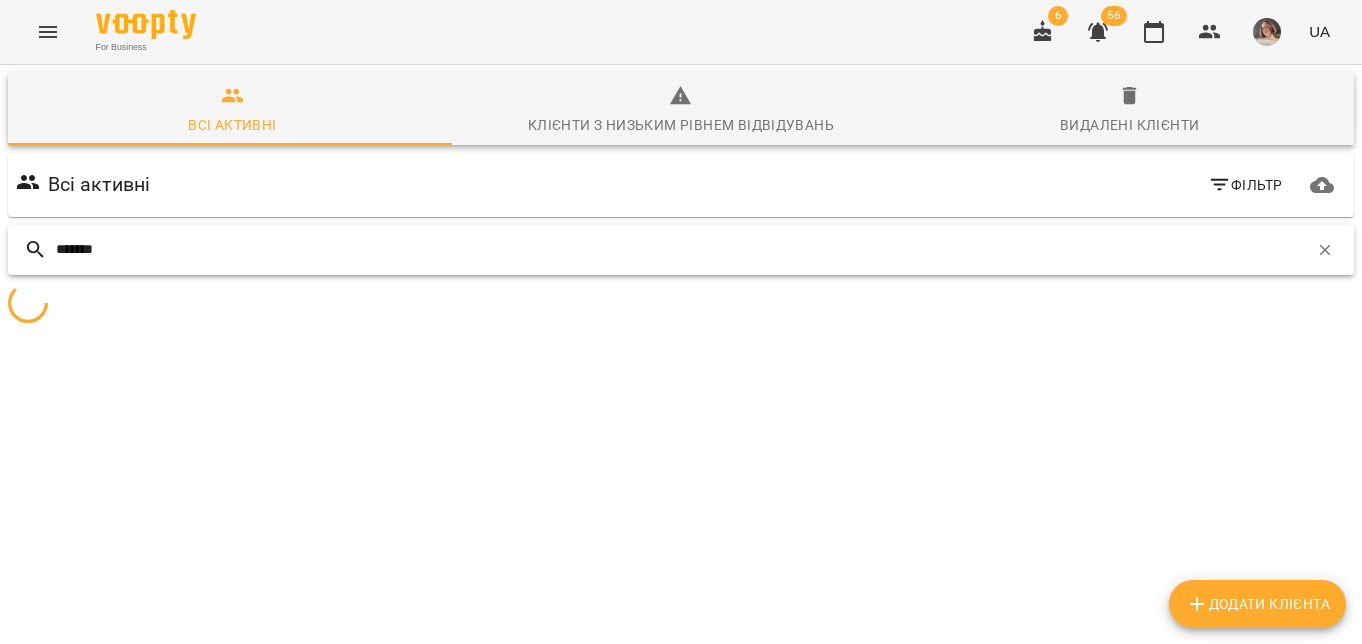 scroll, scrollTop: 123, scrollLeft: 0, axis: vertical 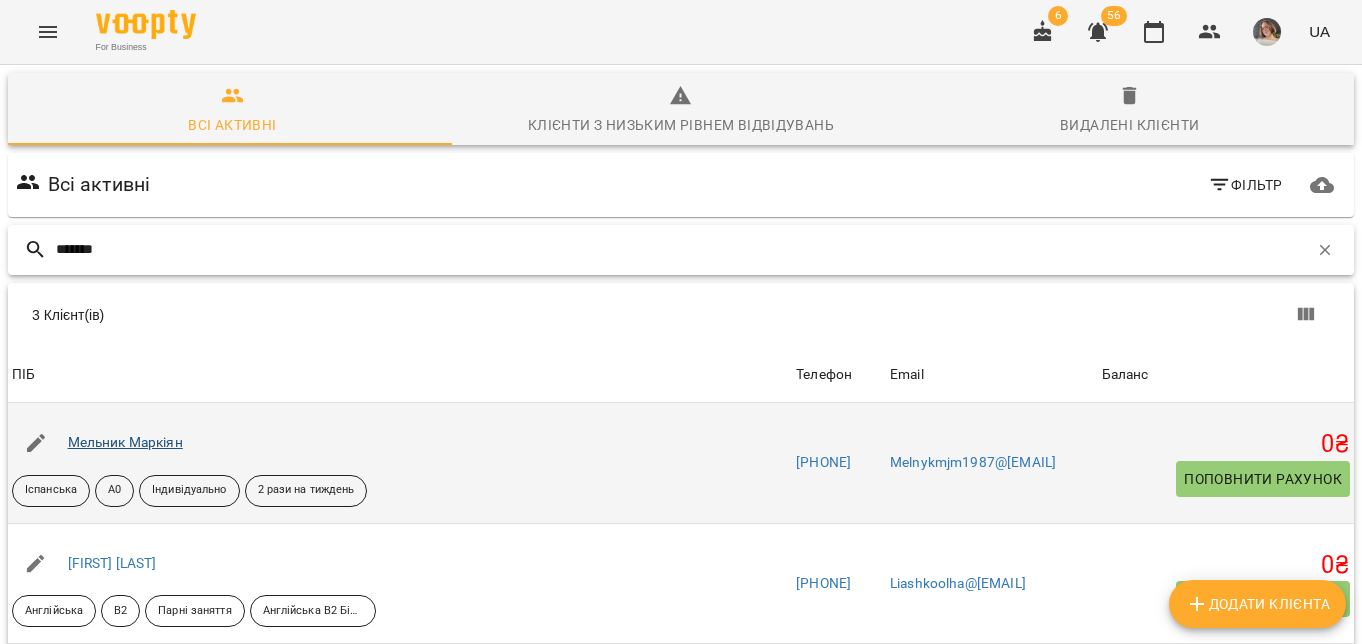 type on "*******" 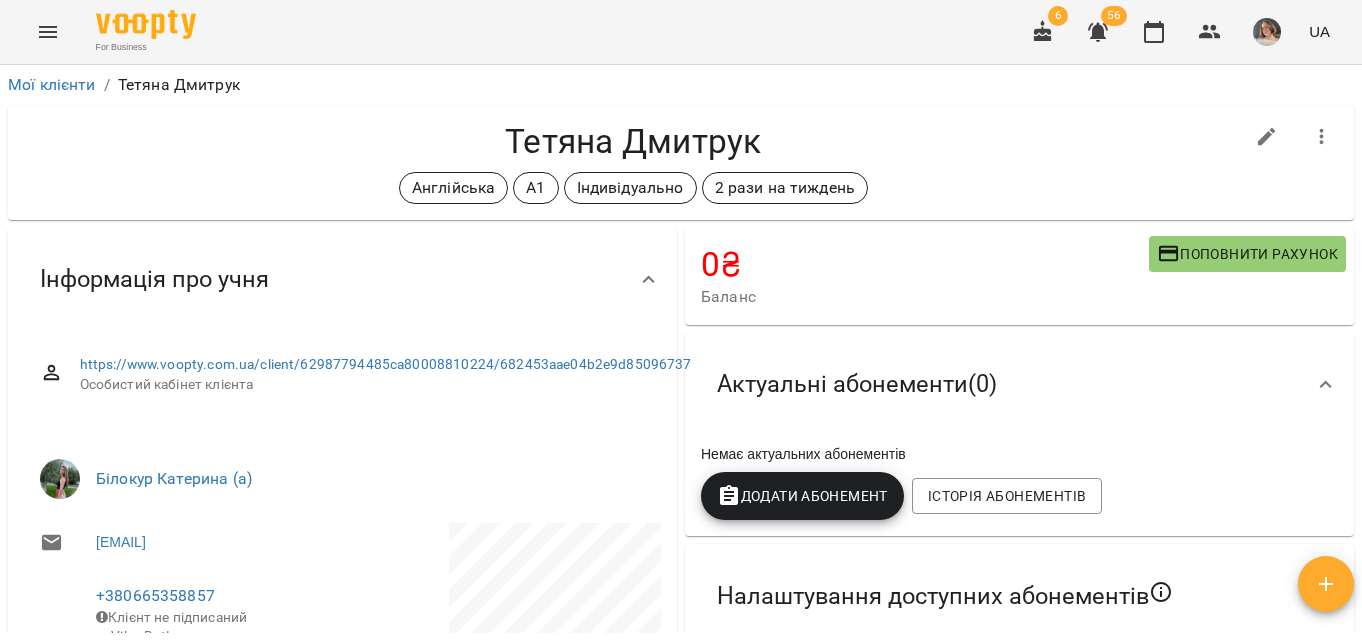 scroll, scrollTop: 0, scrollLeft: 0, axis: both 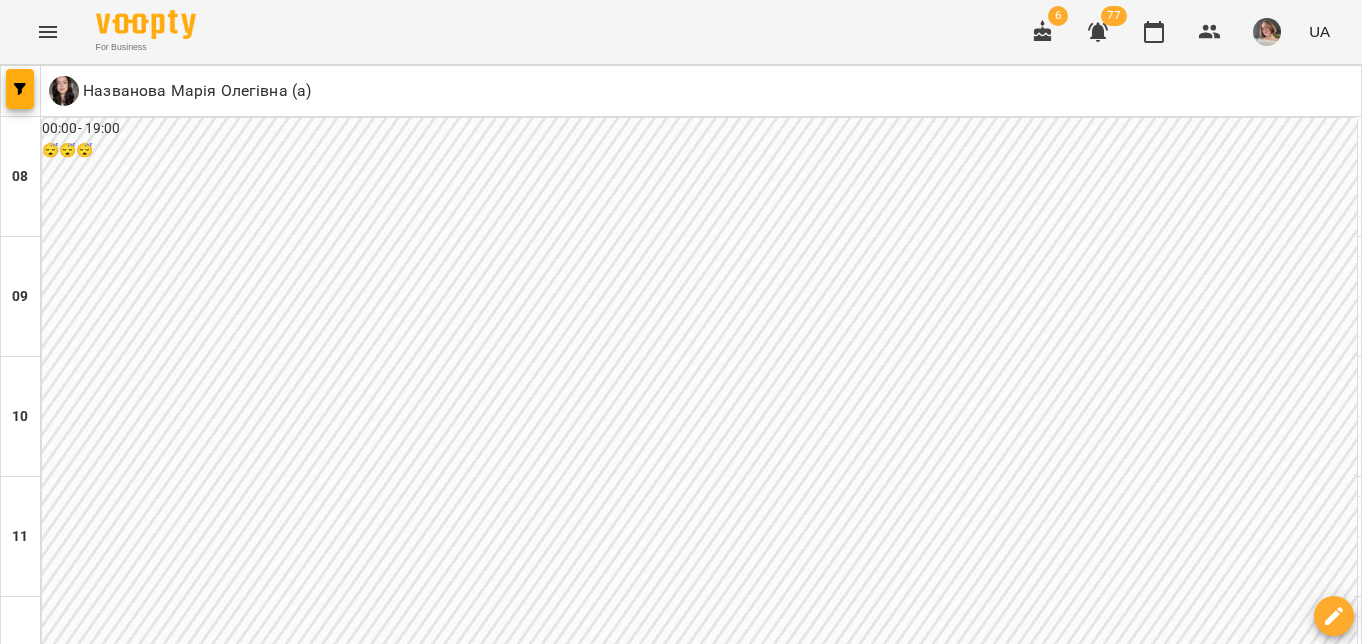 click on "**********" at bounding box center (681, 2008) 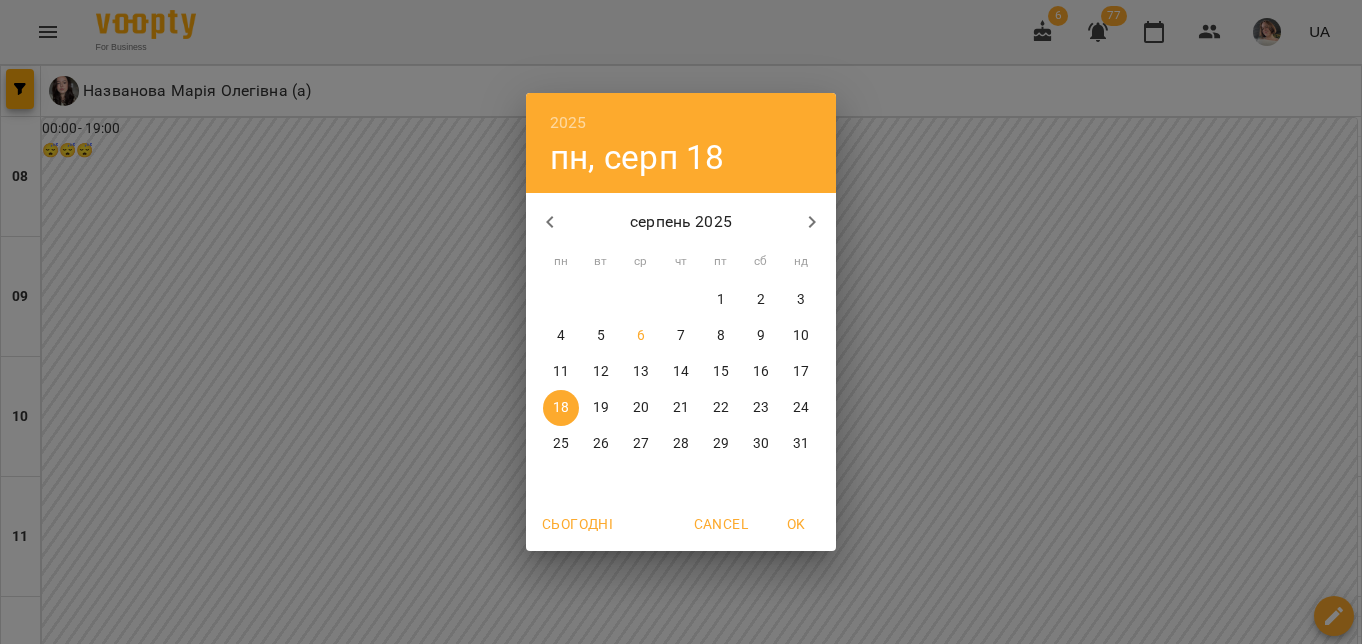click on "7" at bounding box center [681, 336] 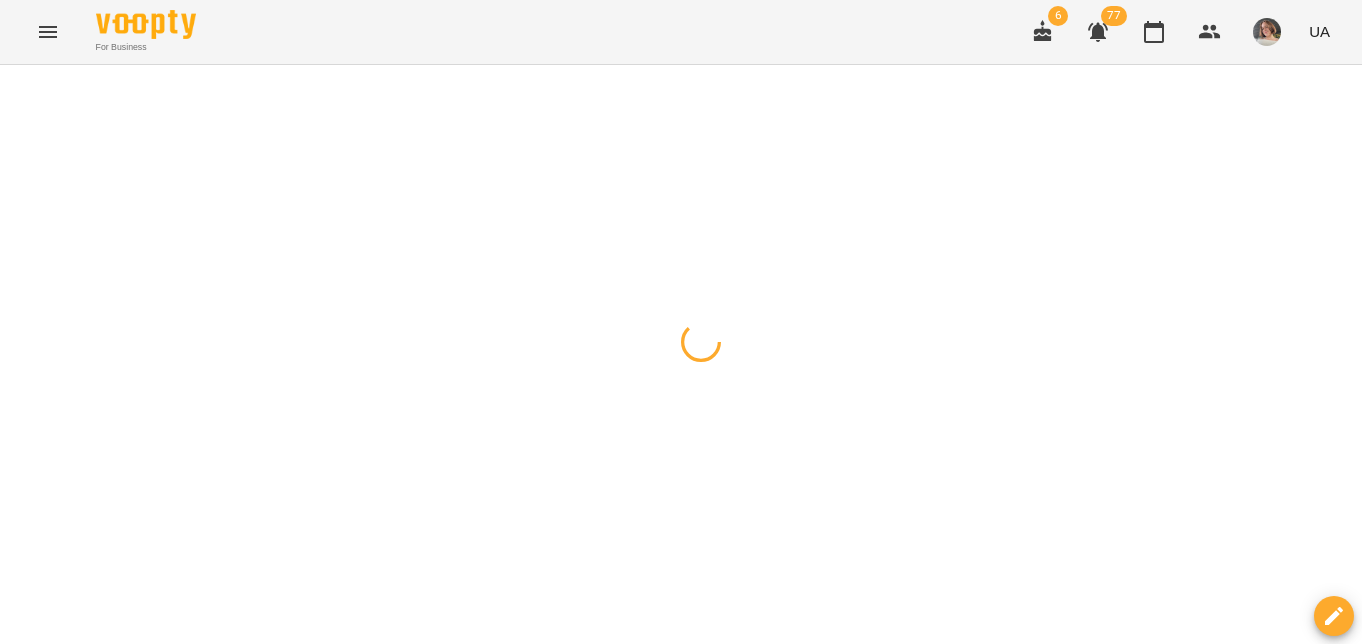 click at bounding box center (20, 89) 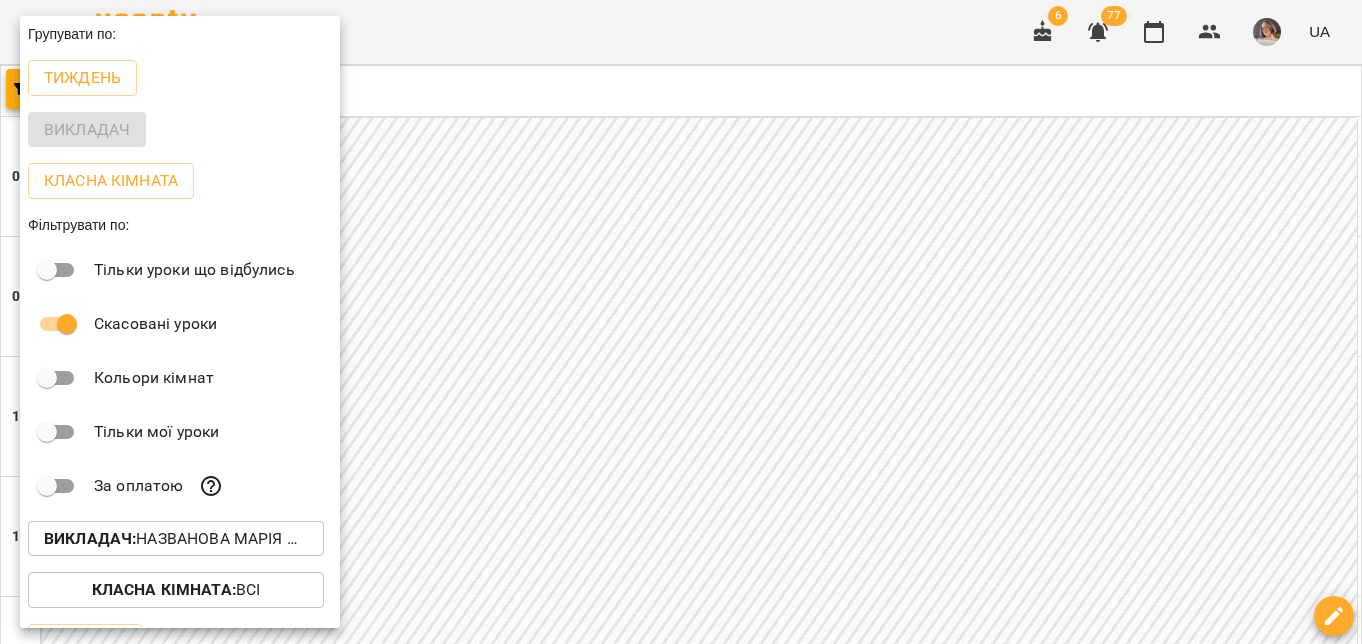 click on "Викладач :  Названова Марія Олегівна (а)" at bounding box center (176, 539) 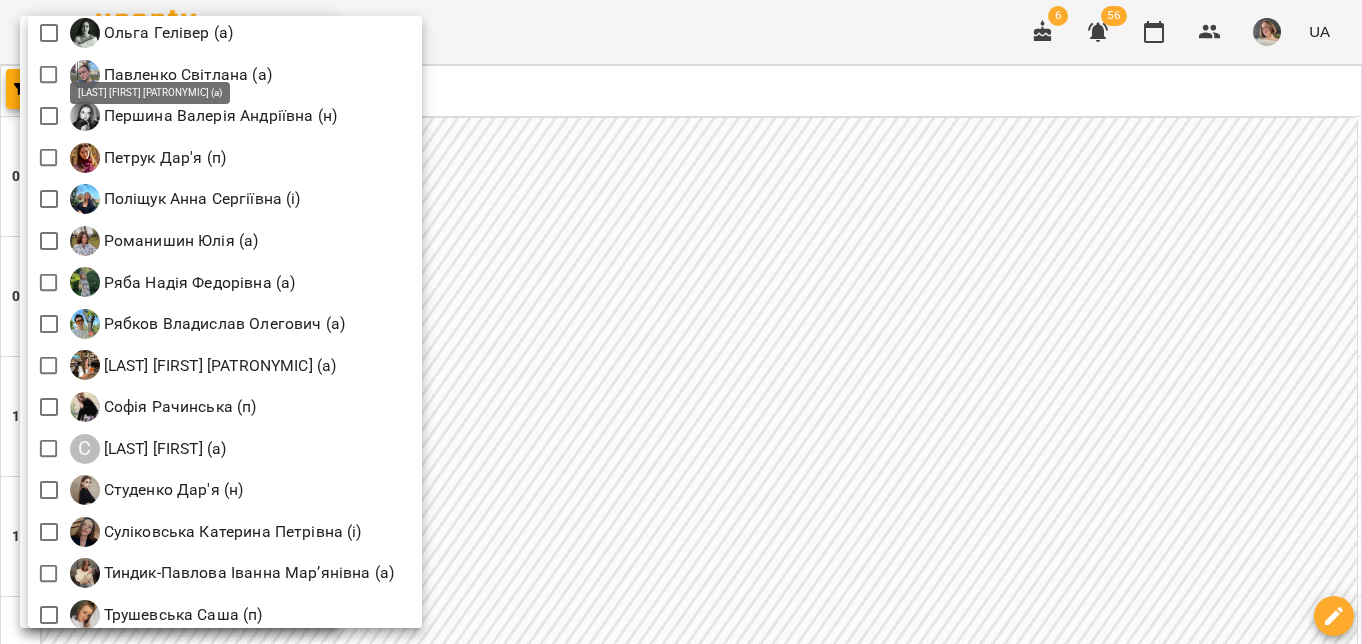 scroll, scrollTop: 2884, scrollLeft: 0, axis: vertical 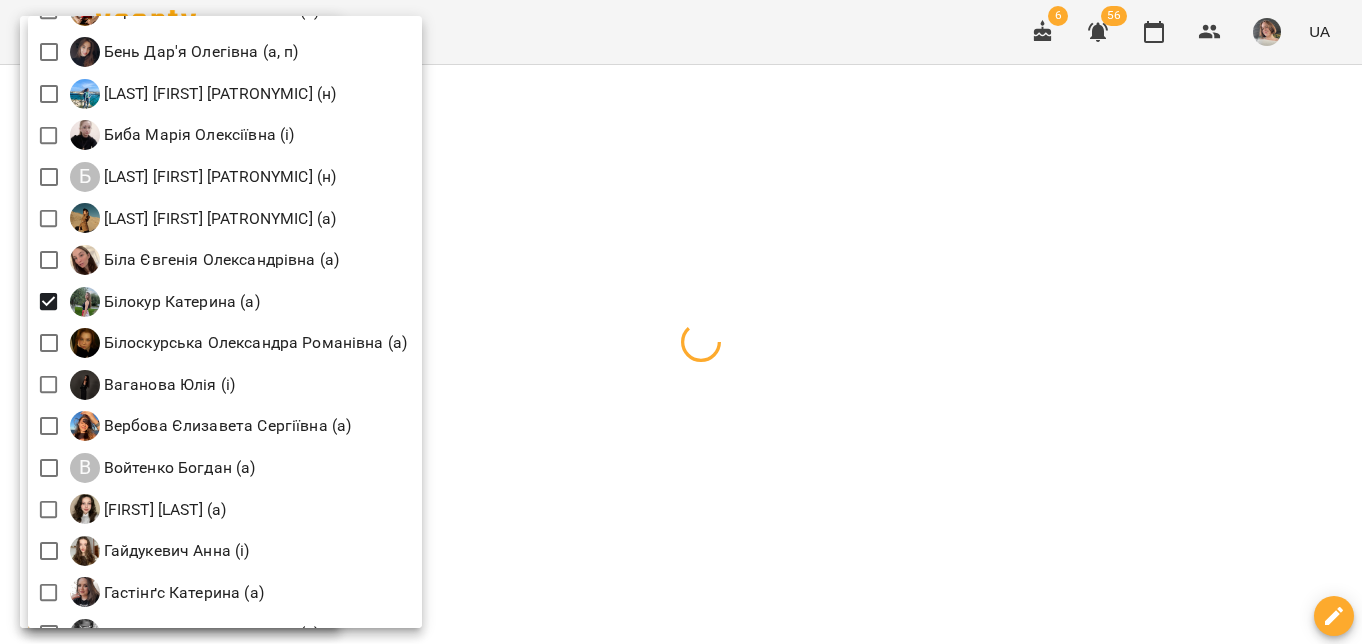 click at bounding box center [681, 322] 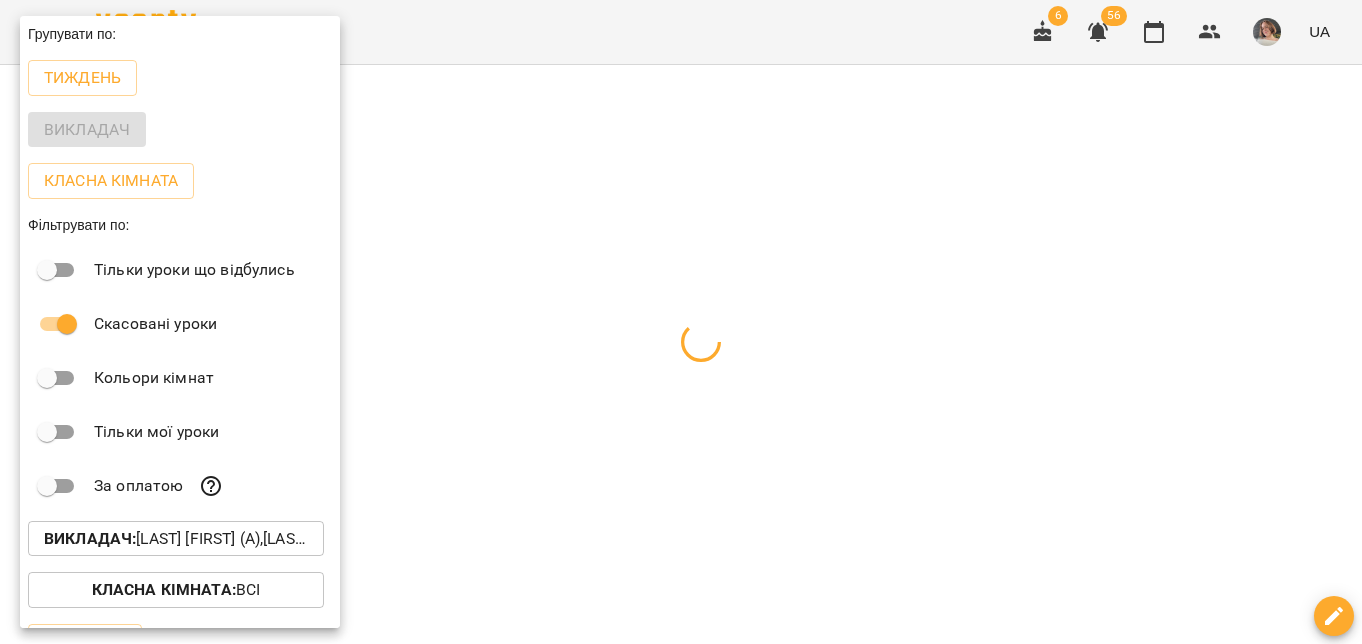click at bounding box center (681, 322) 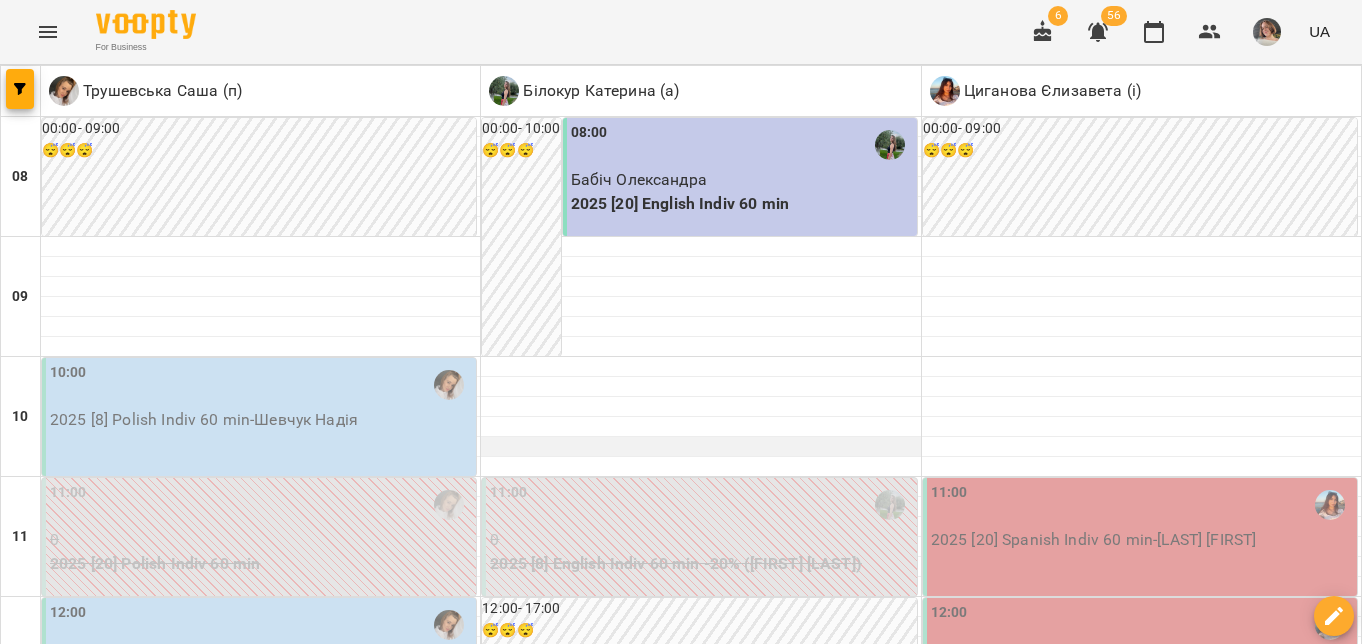 scroll, scrollTop: 323, scrollLeft: 0, axis: vertical 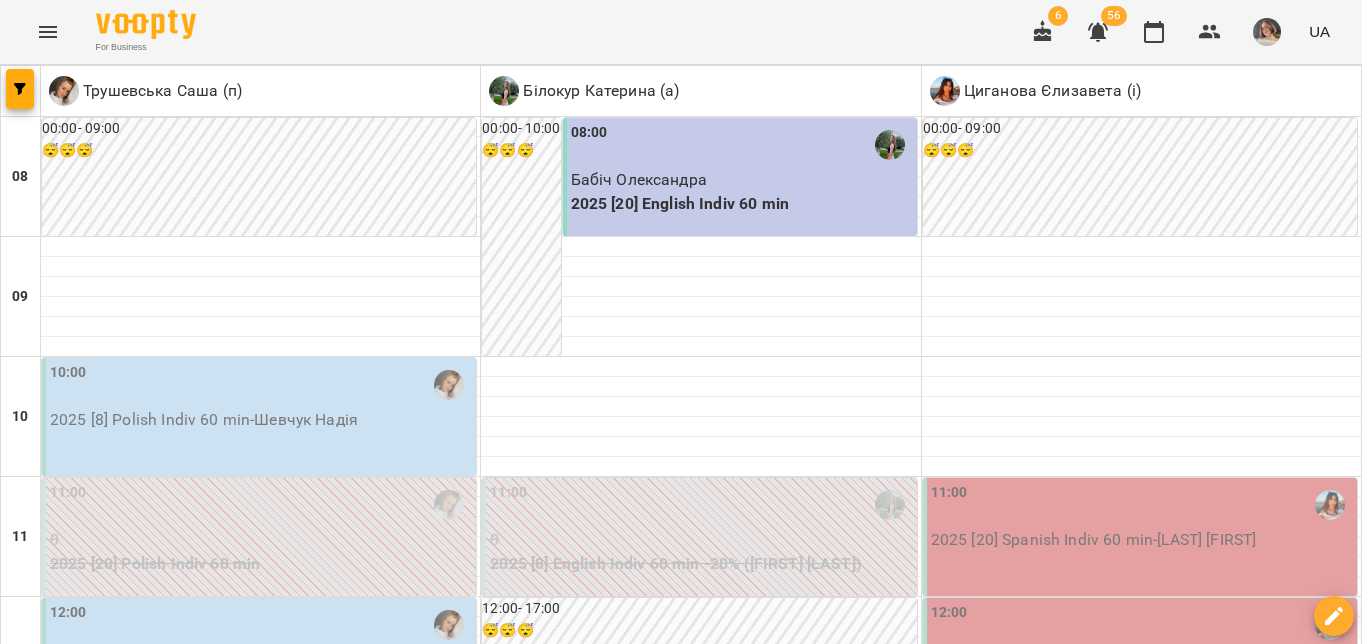 click on "2025 [8] Spanish Indiv 60 min - Мельник Маркіян" at bounding box center [1142, 660] 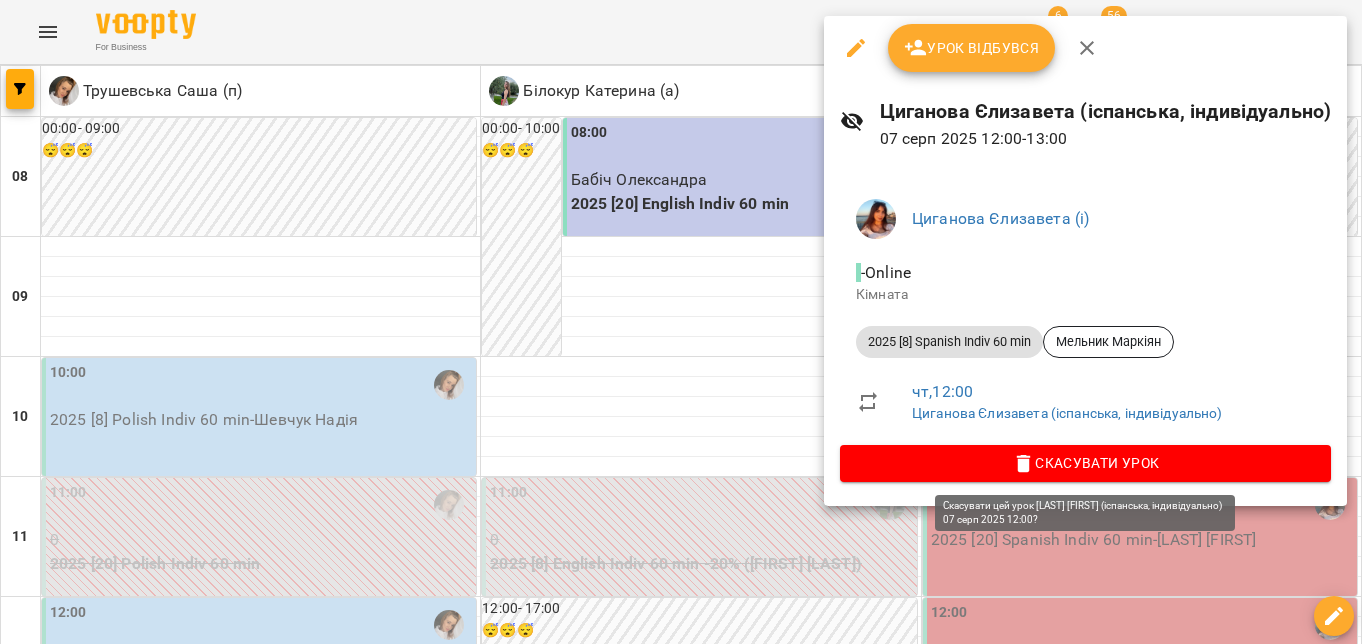 click on "Скасувати Урок" at bounding box center (1085, 463) 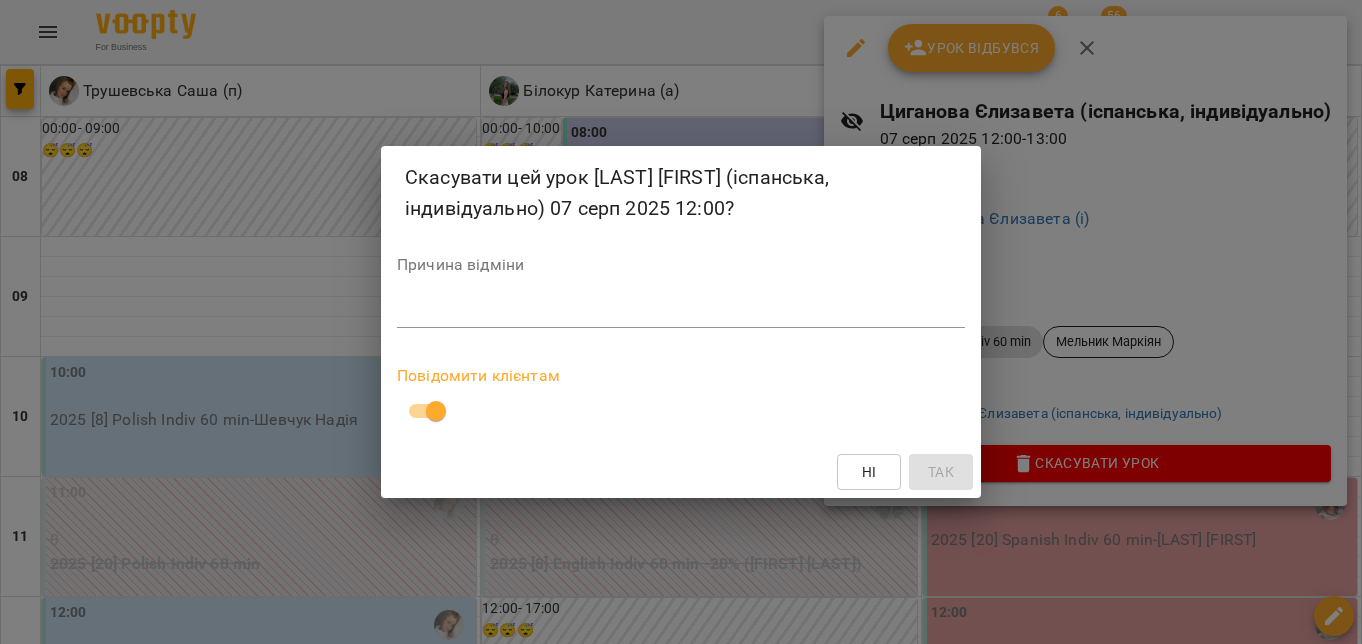 click on "*" at bounding box center [681, 312] 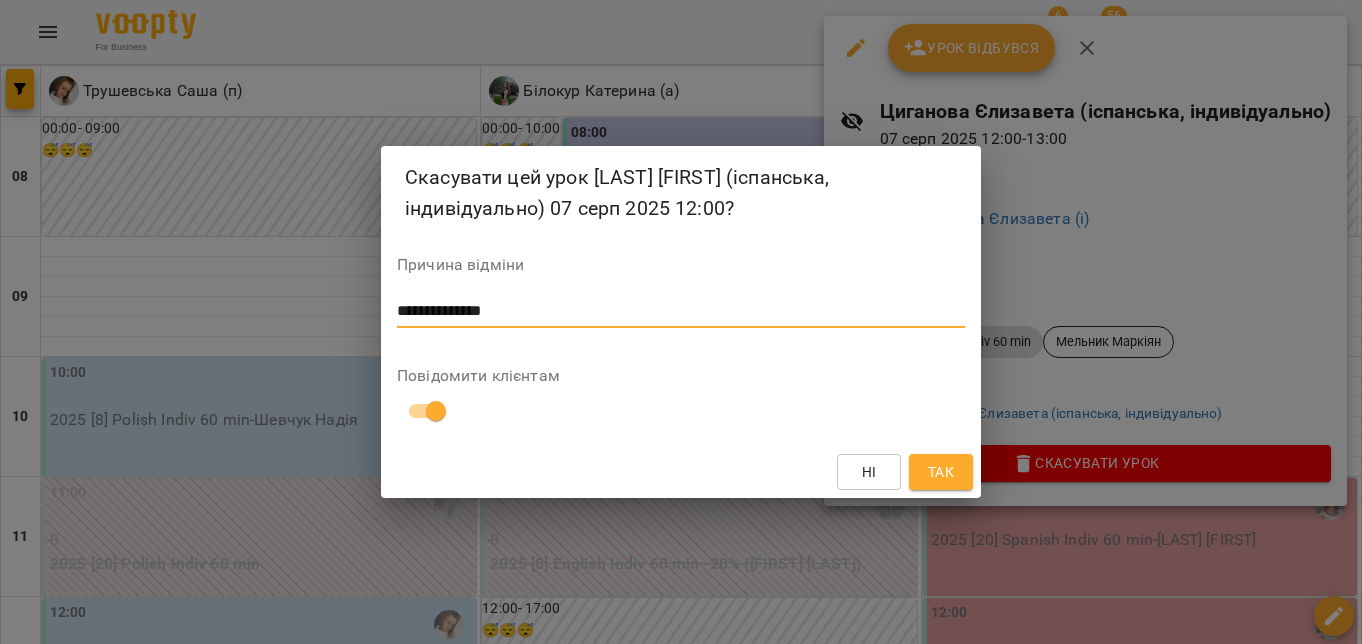 type on "**********" 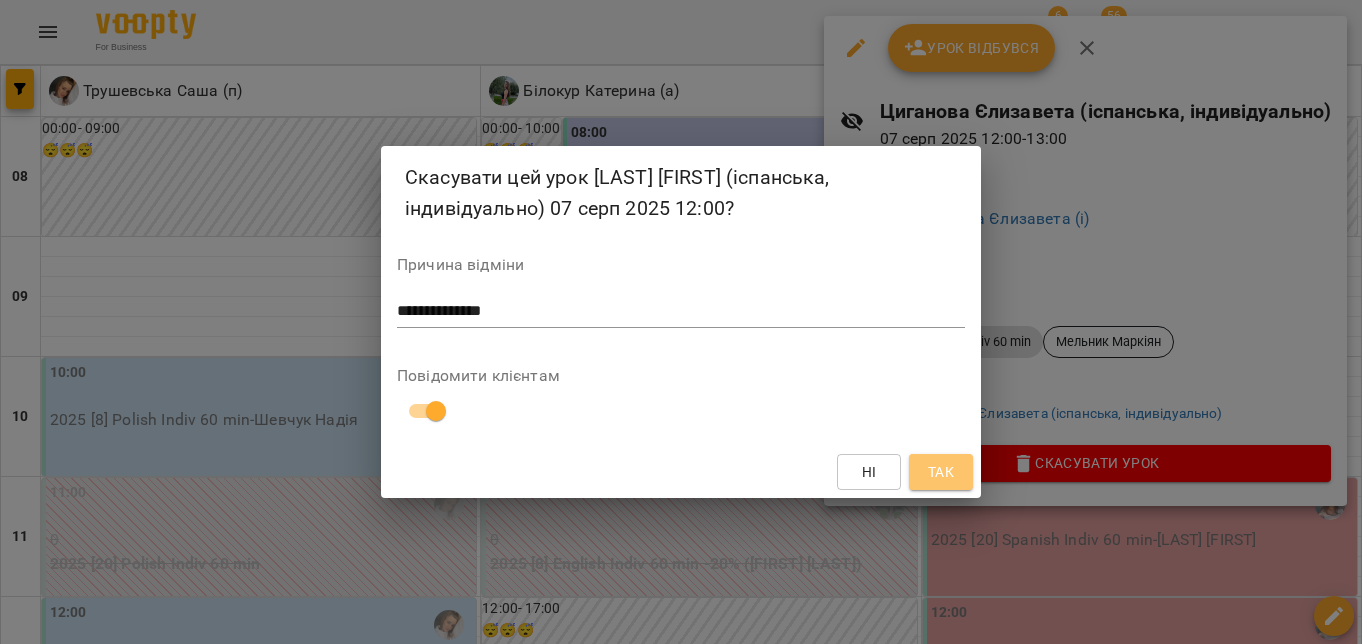 click on "Так" at bounding box center (941, 472) 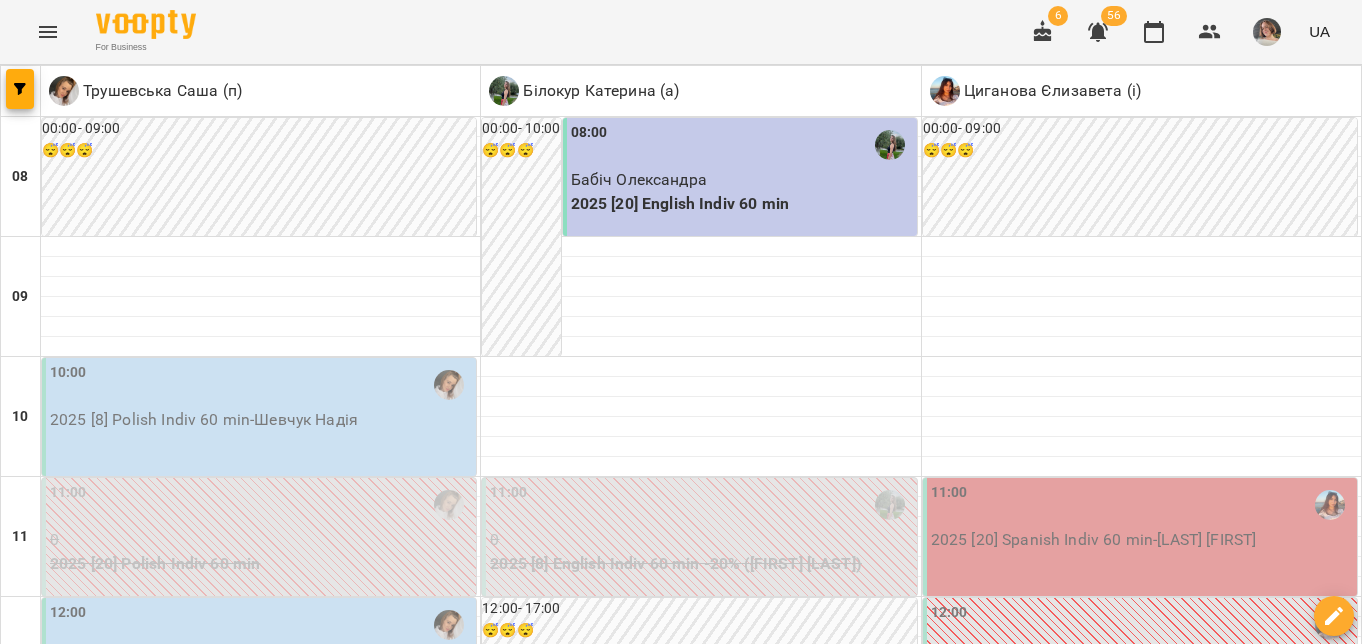 scroll, scrollTop: 62, scrollLeft: 0, axis: vertical 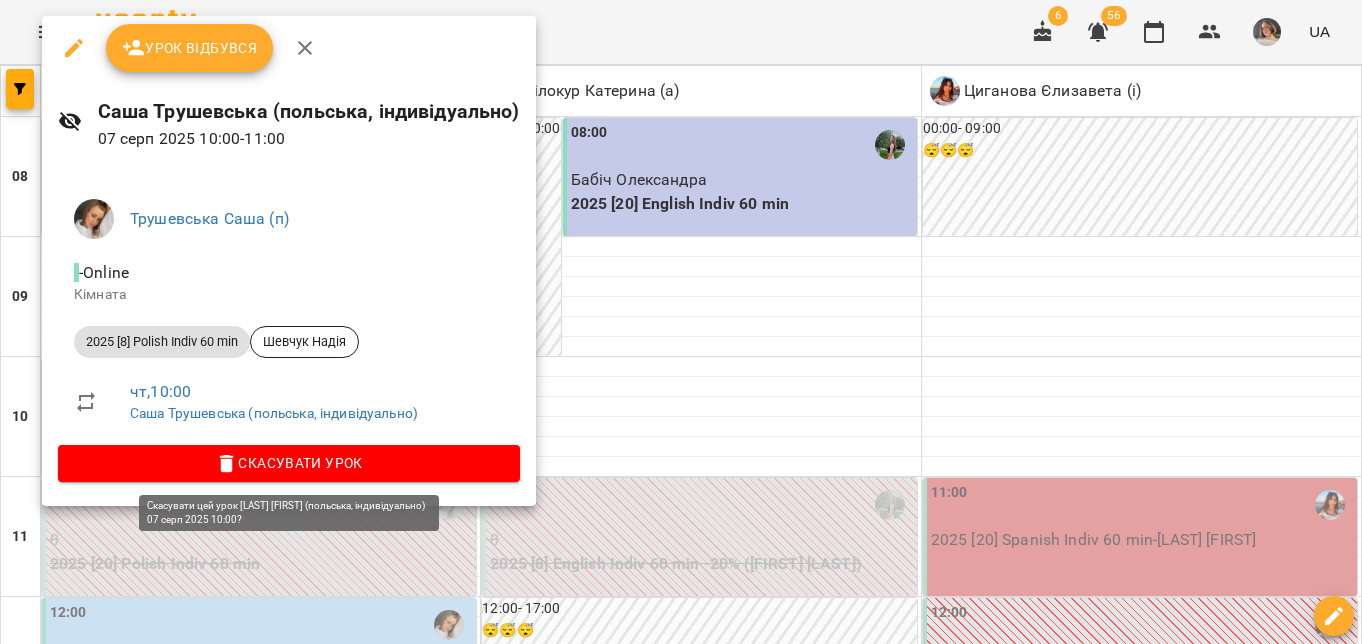 click on "Скасувати Урок" at bounding box center [289, 463] 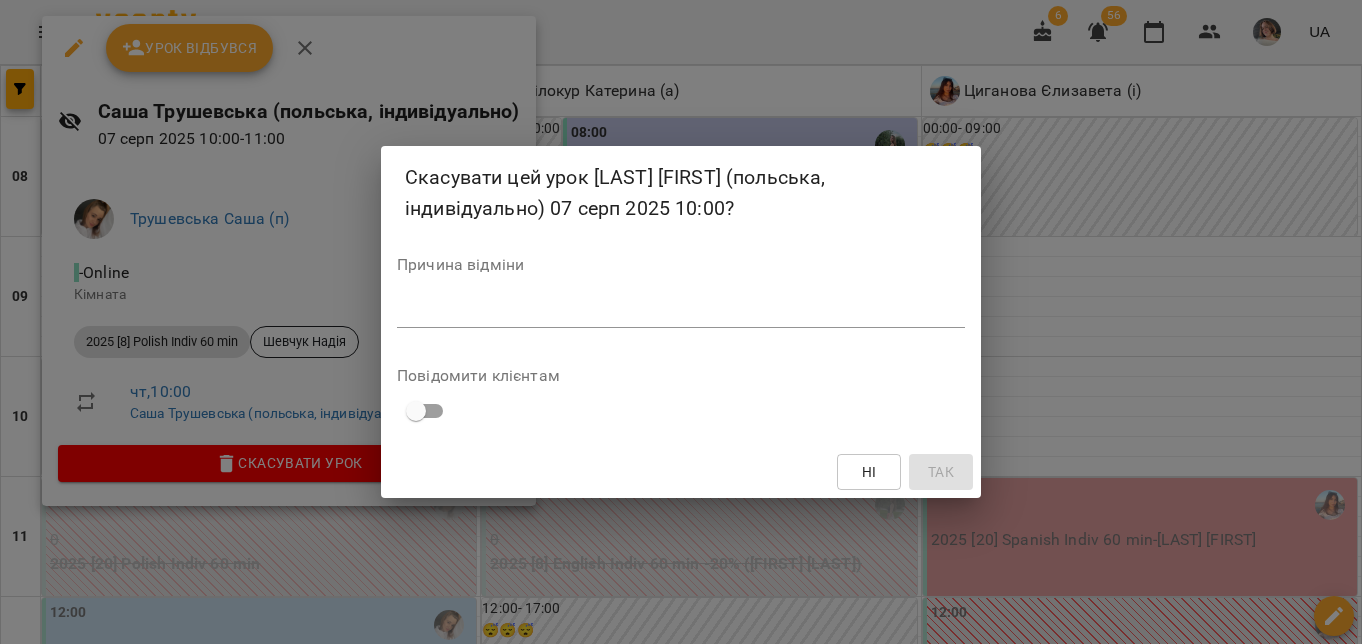 click at bounding box center (681, 311) 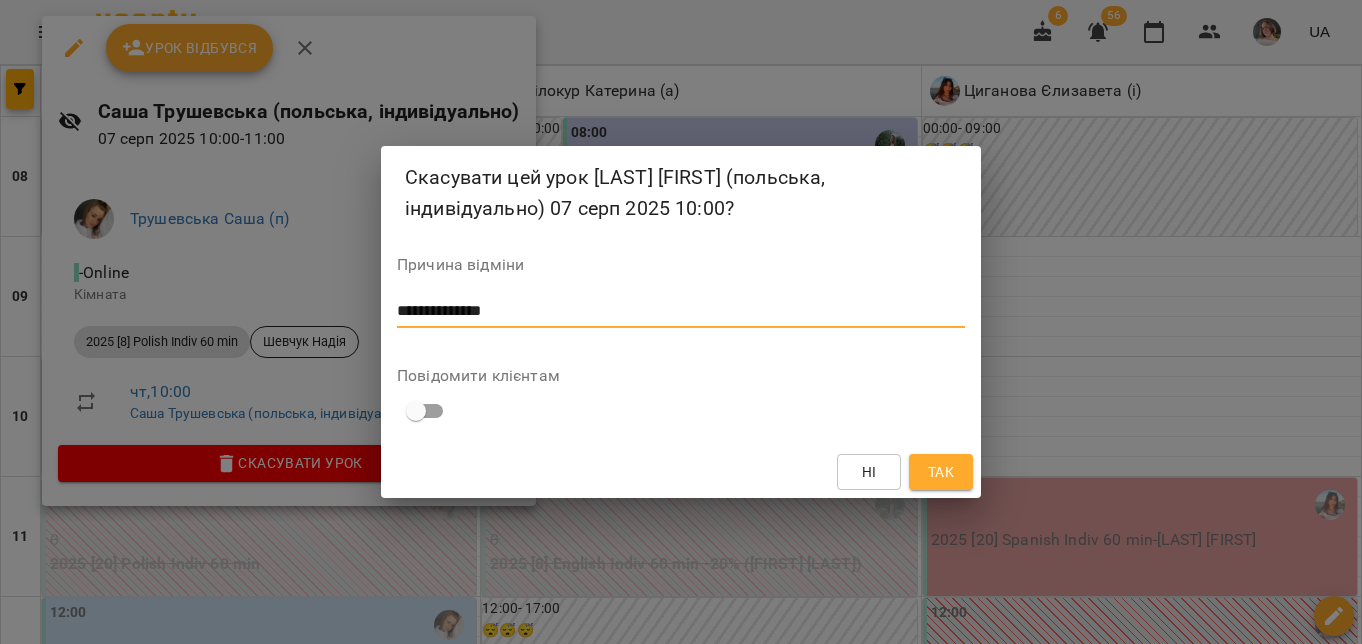 type on "**********" 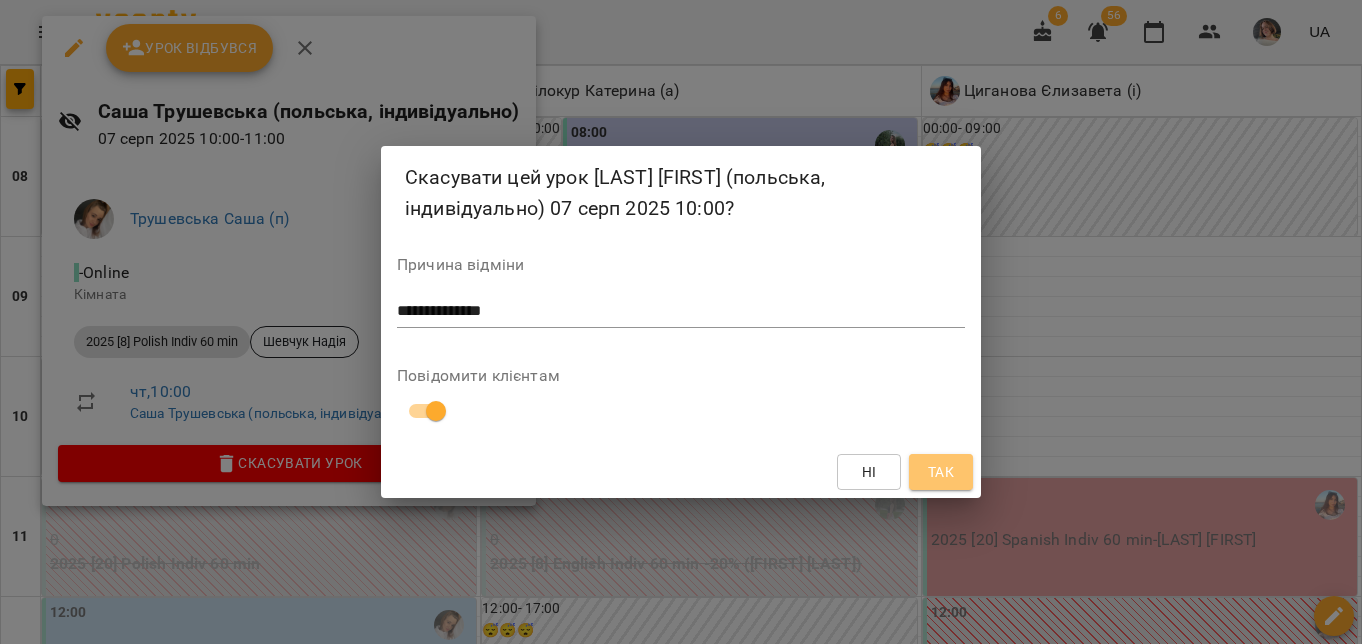 click on "Так" at bounding box center [941, 472] 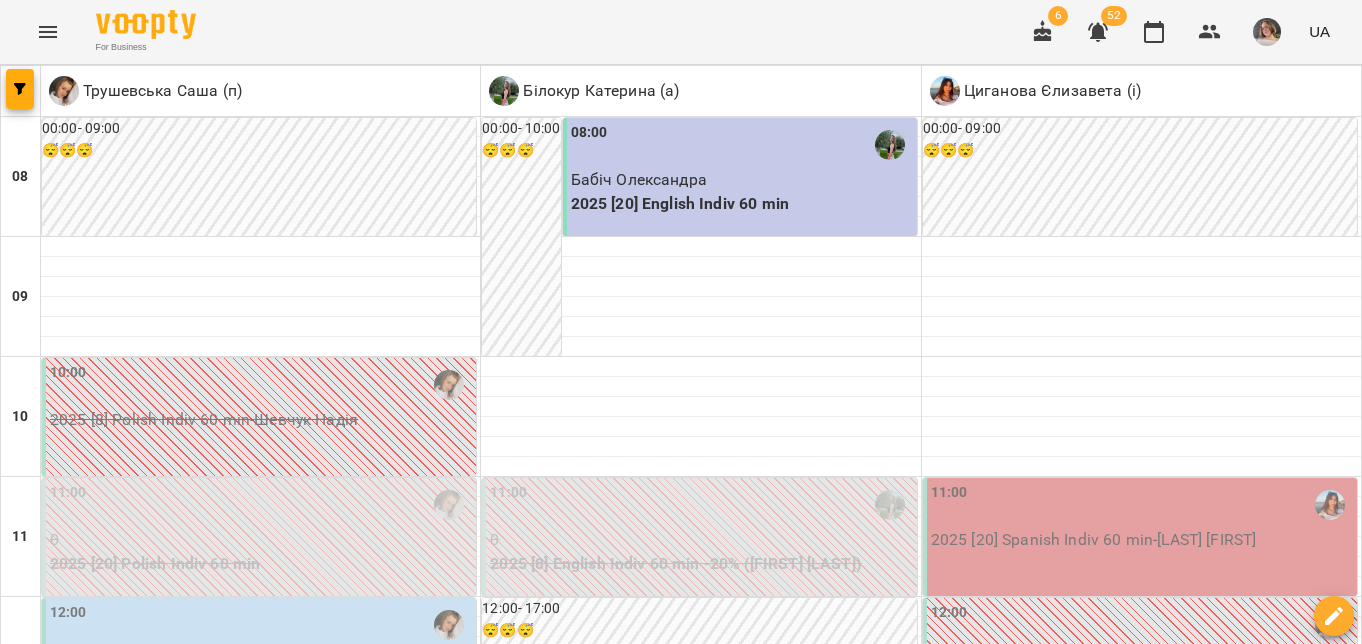 click on "**********" at bounding box center [681, 2008] 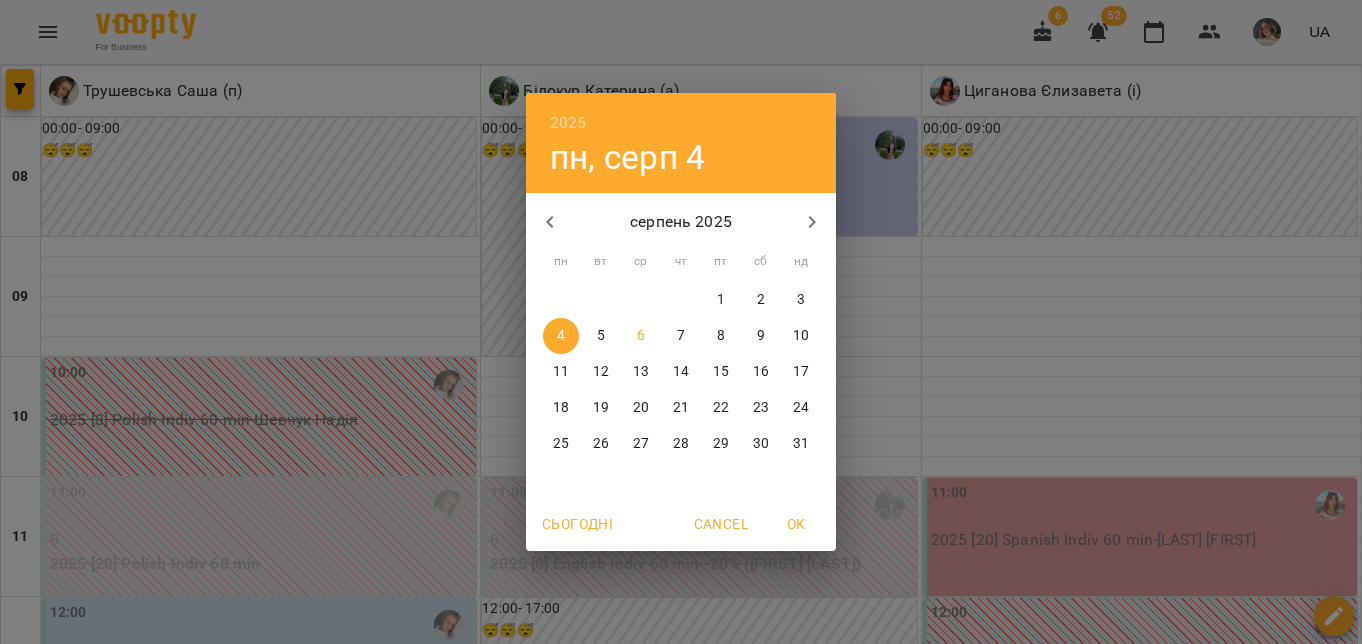 click on "25" at bounding box center [561, 444] 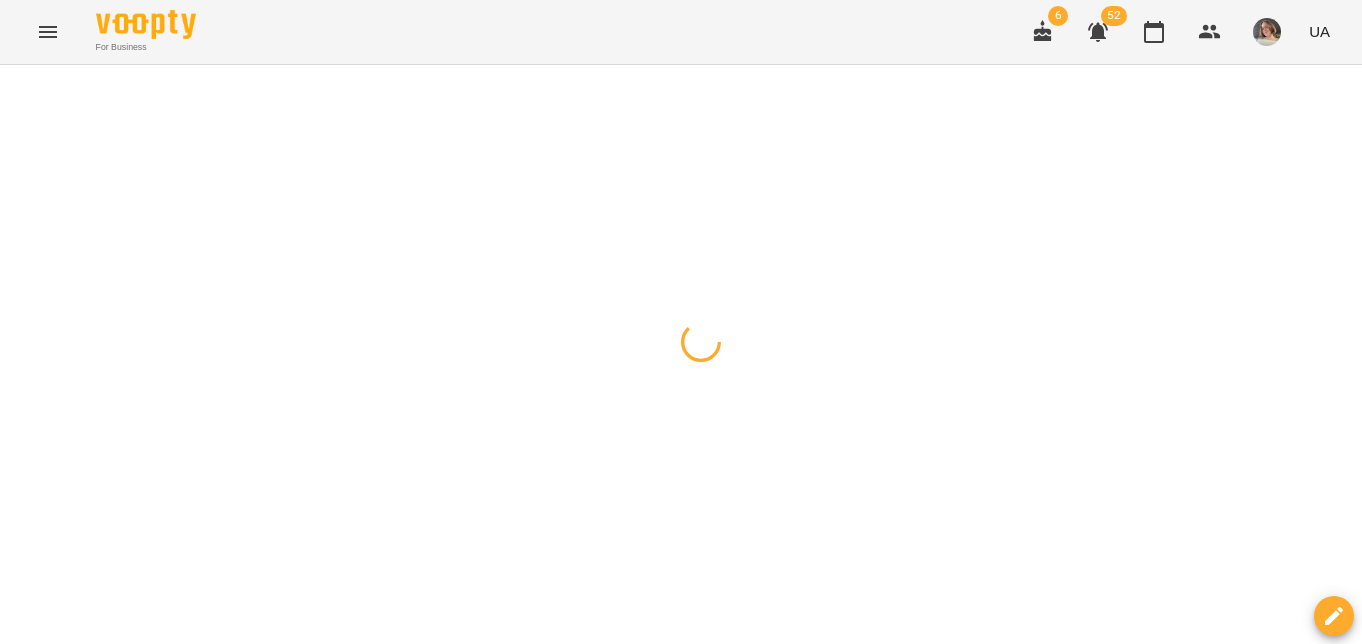 click at bounding box center (20, 89) 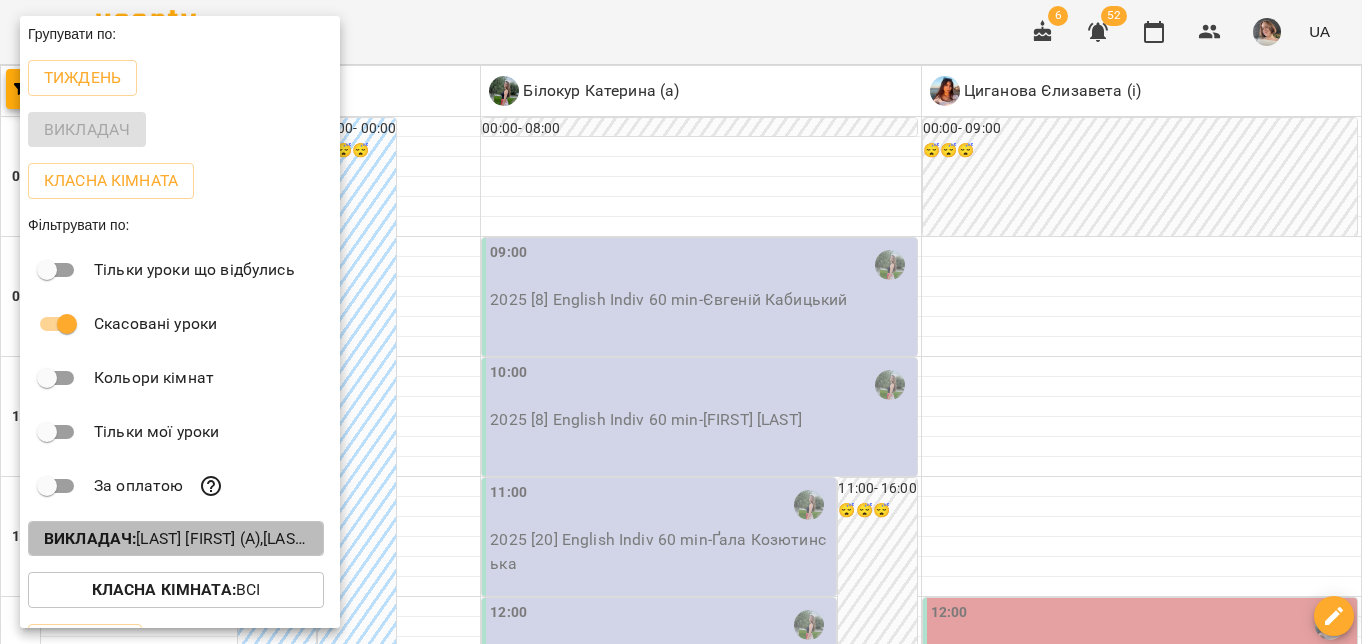 click on "Викладач :  Білокур Катерина (а),Трушевська Саша (п),Циганова Єлизавета (і)" at bounding box center (176, 539) 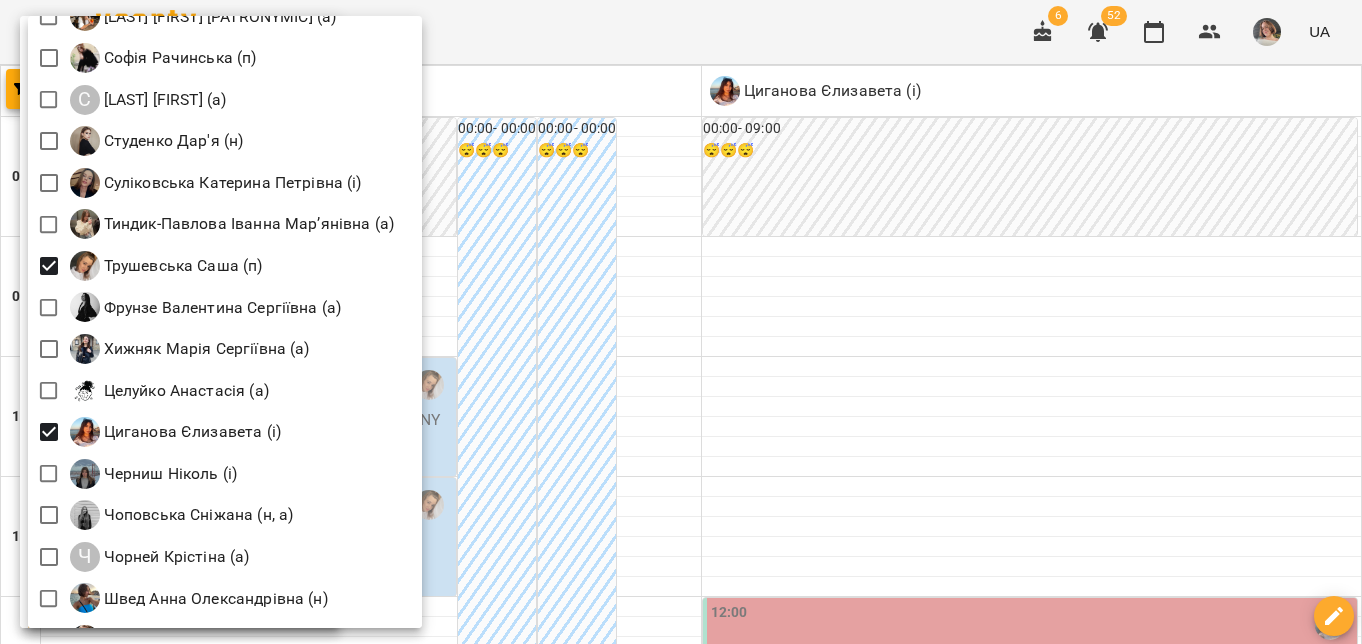 scroll, scrollTop: 2880, scrollLeft: 0, axis: vertical 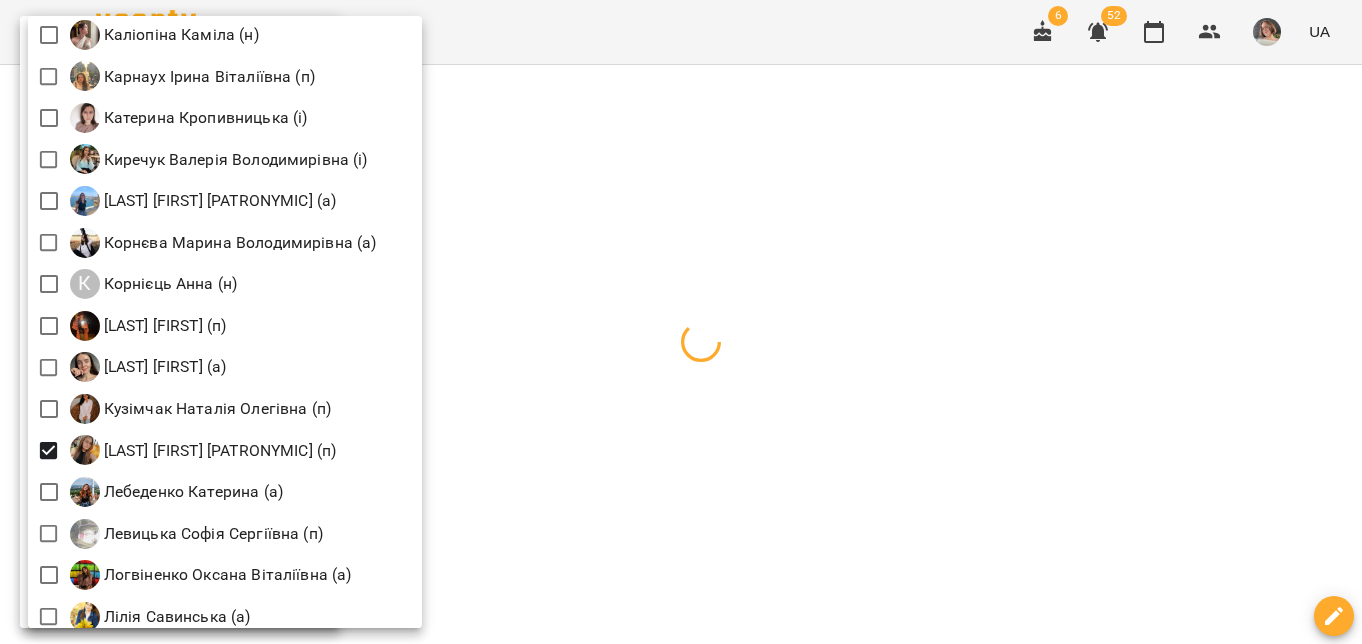 click at bounding box center [681, 322] 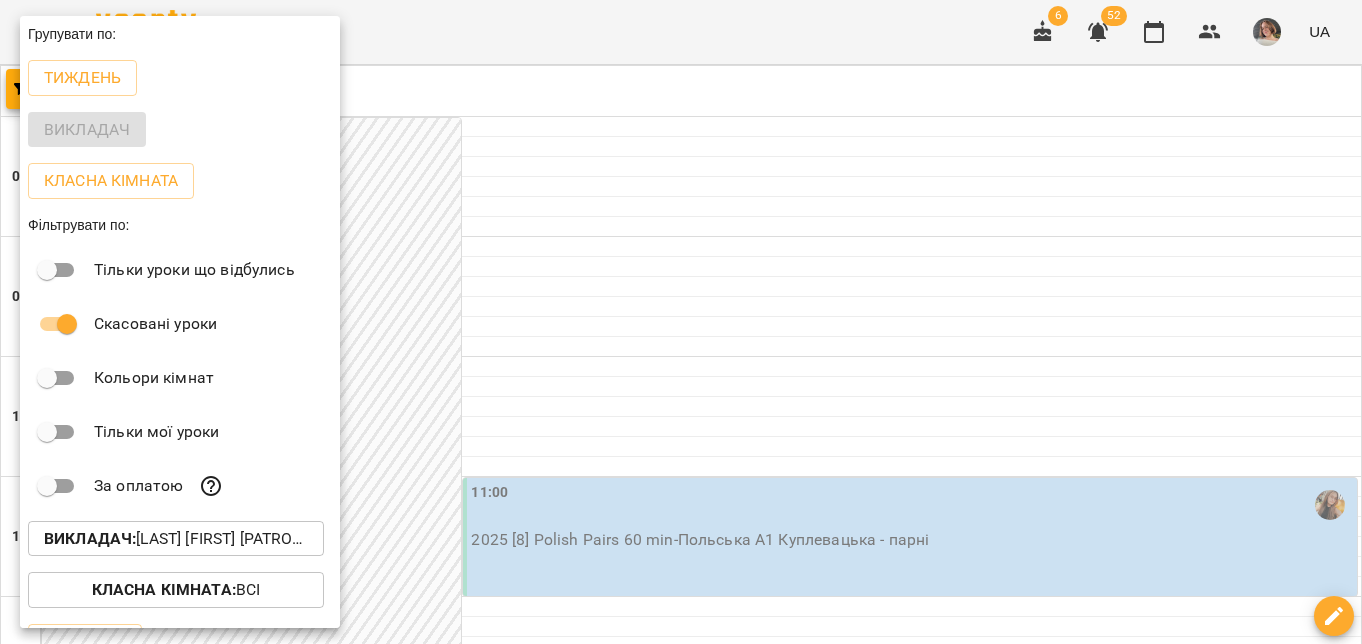 click at bounding box center [681, 322] 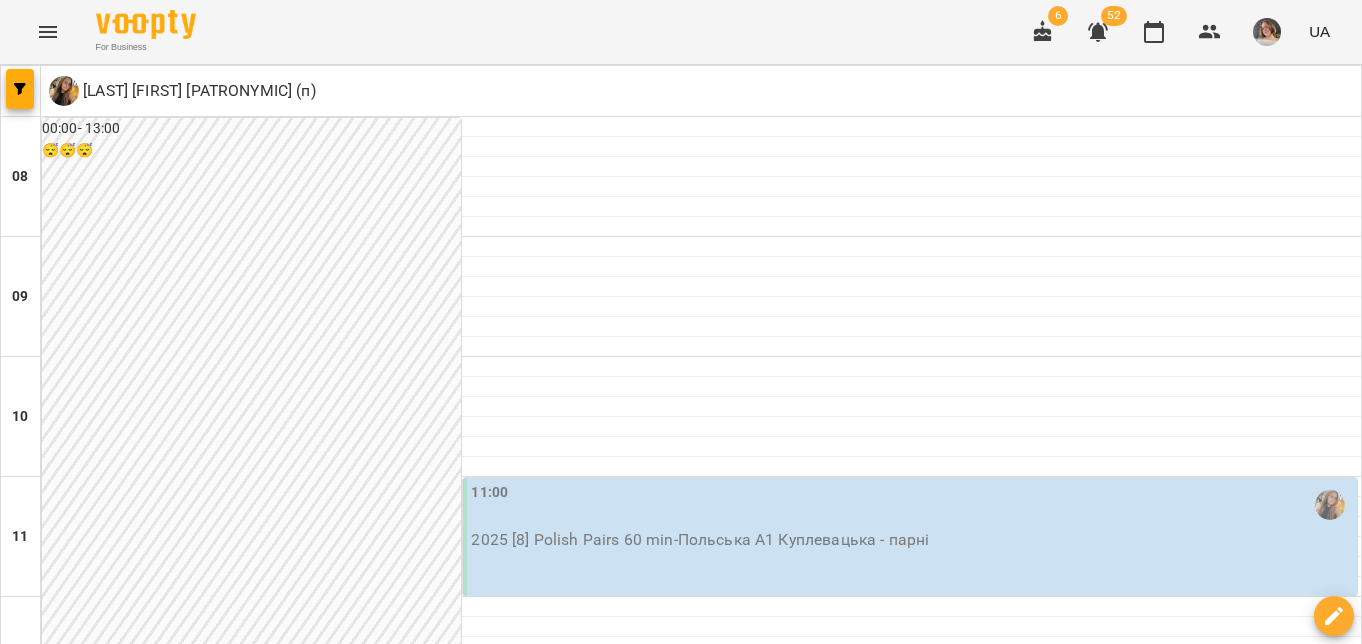 scroll, scrollTop: 963, scrollLeft: 0, axis: vertical 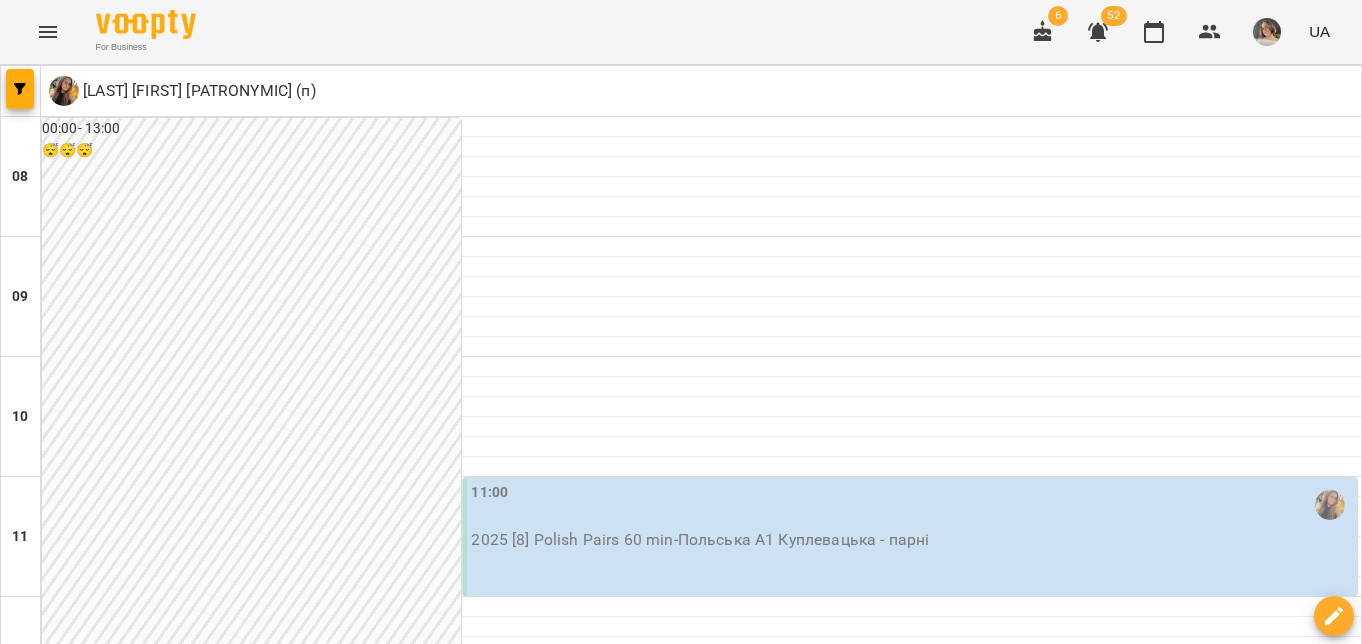 click at bounding box center [701, 1307] 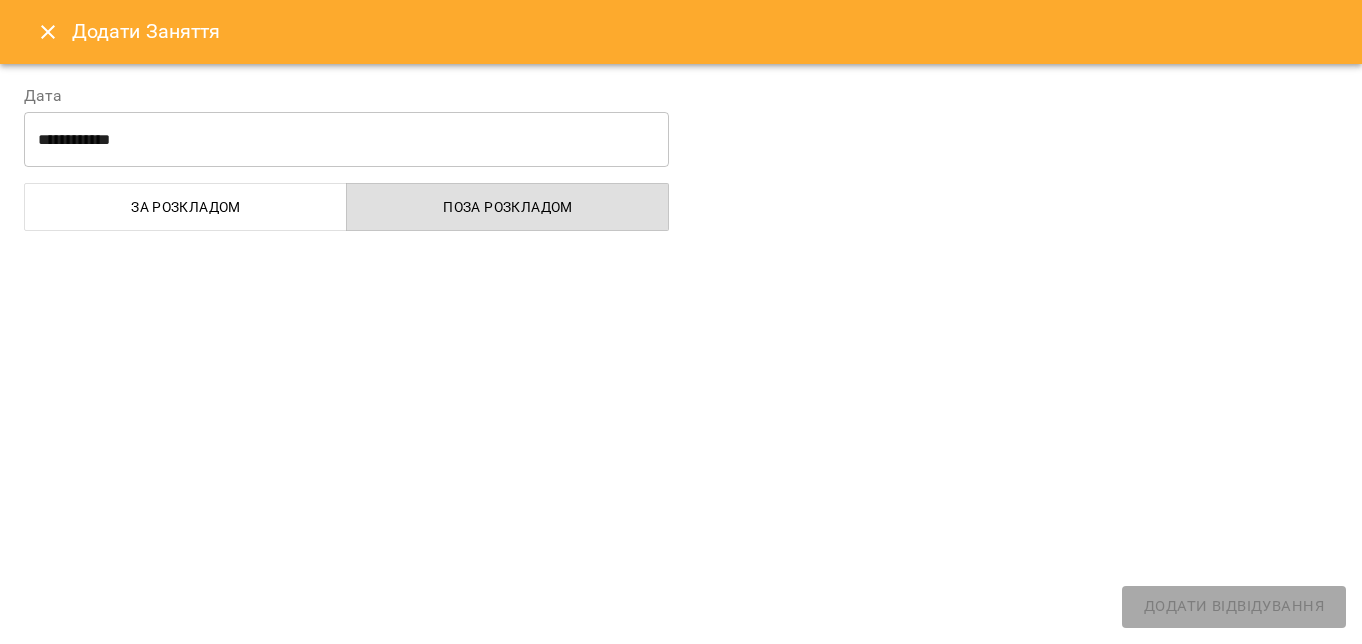 select 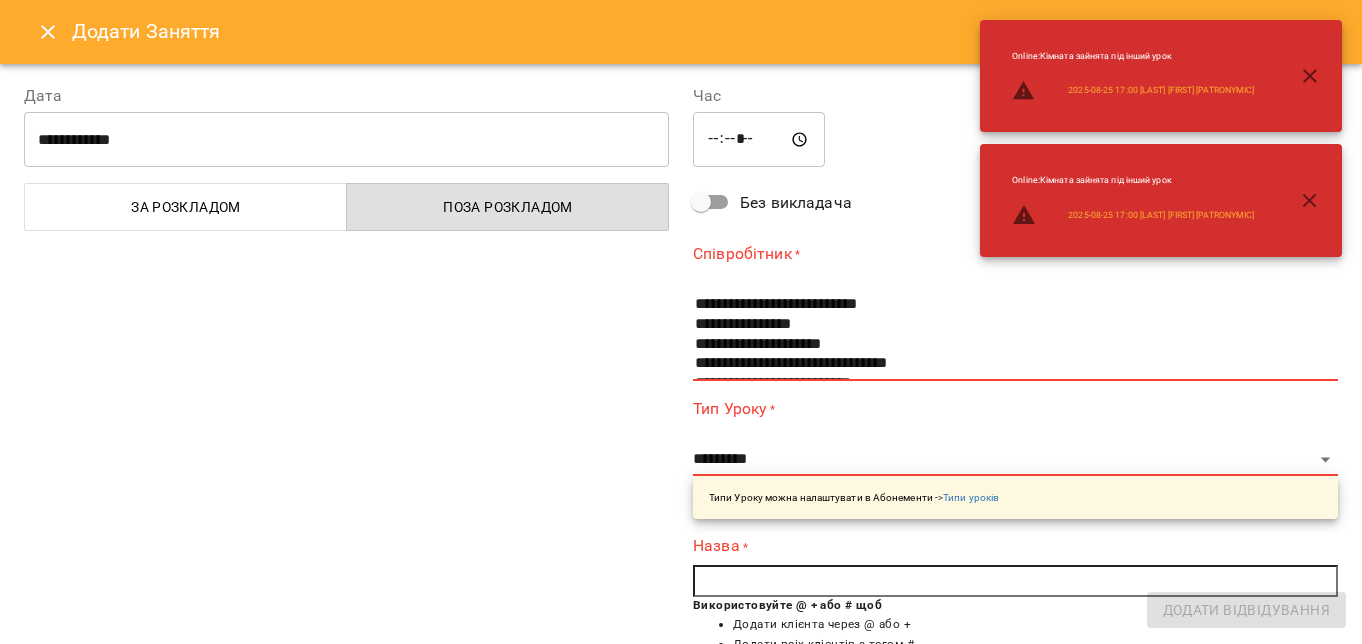 click on "*****" at bounding box center [759, 140] 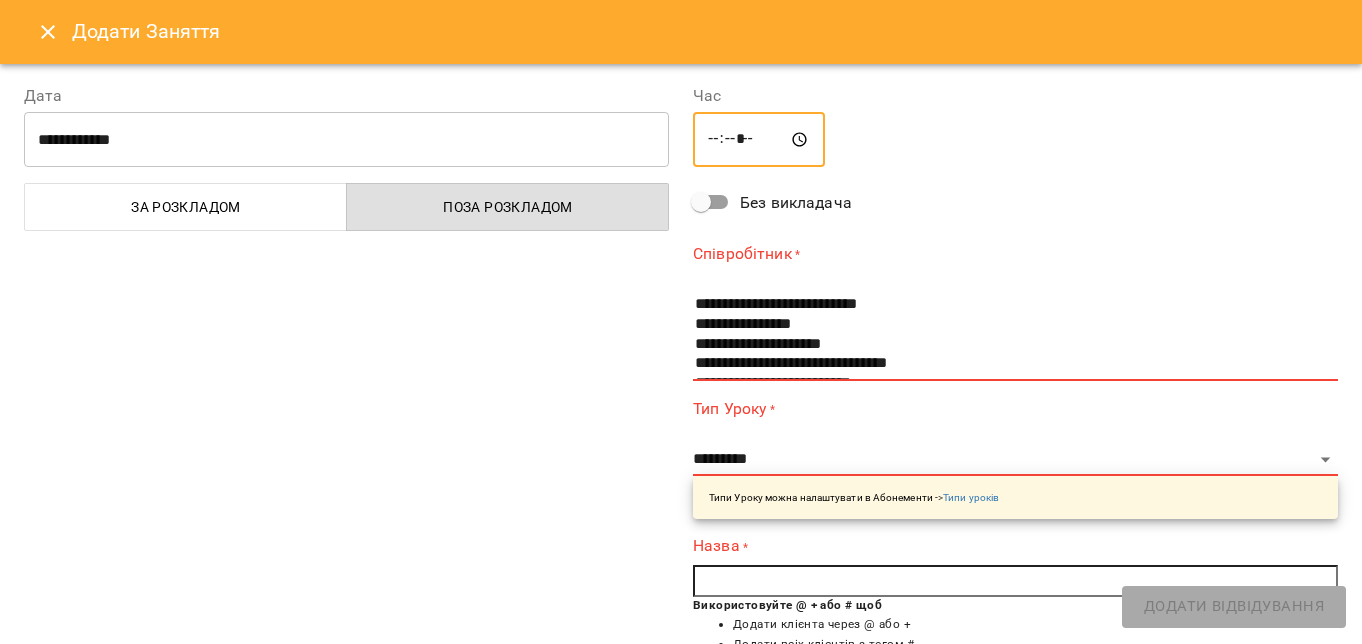 type on "*****" 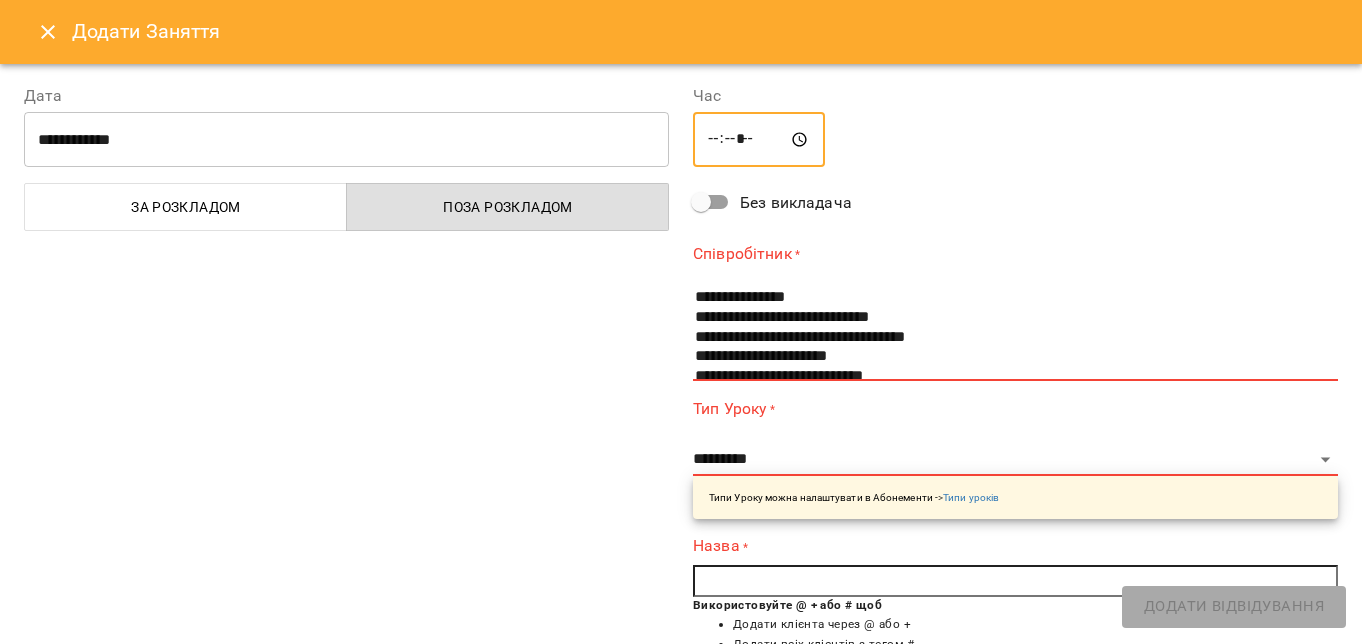 scroll, scrollTop: 783, scrollLeft: 0, axis: vertical 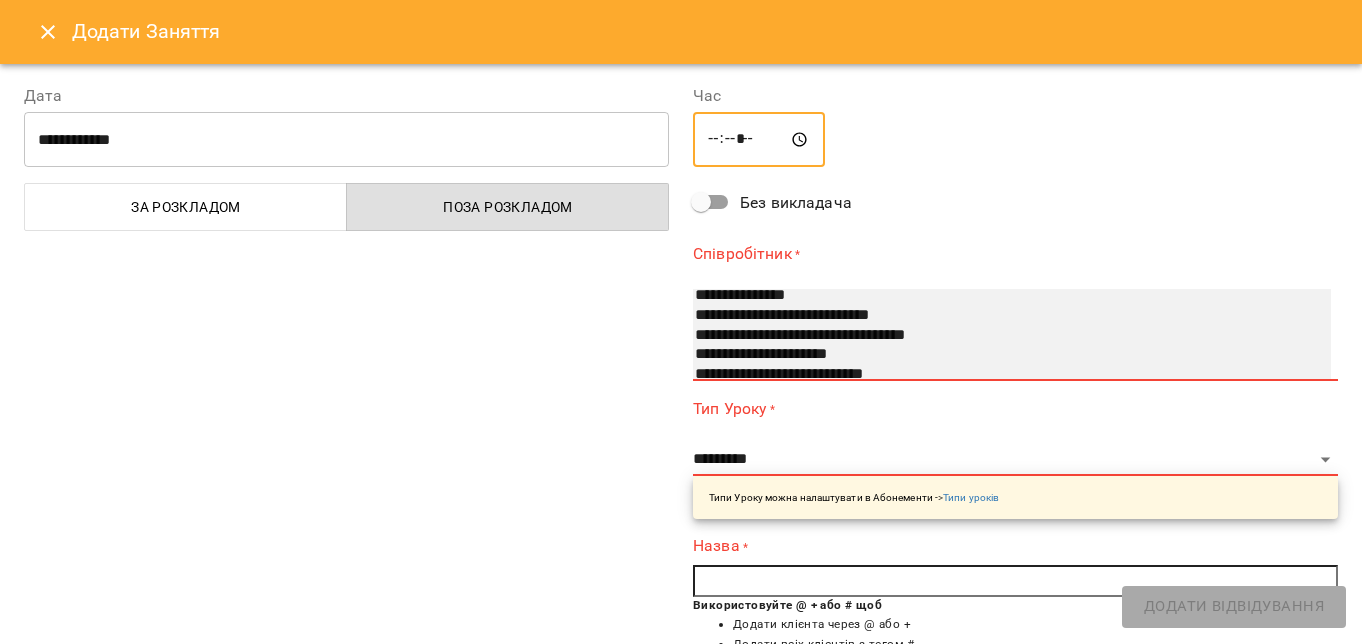 select on "**********" 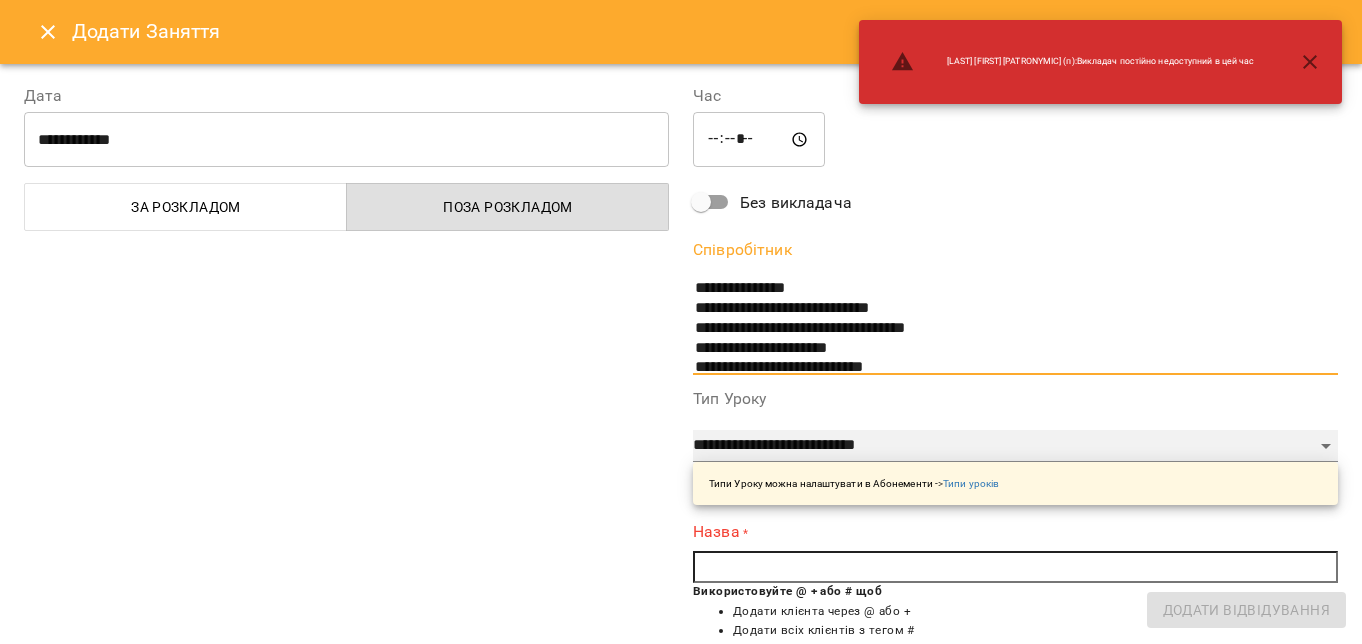 click on "**********" at bounding box center (1015, 446) 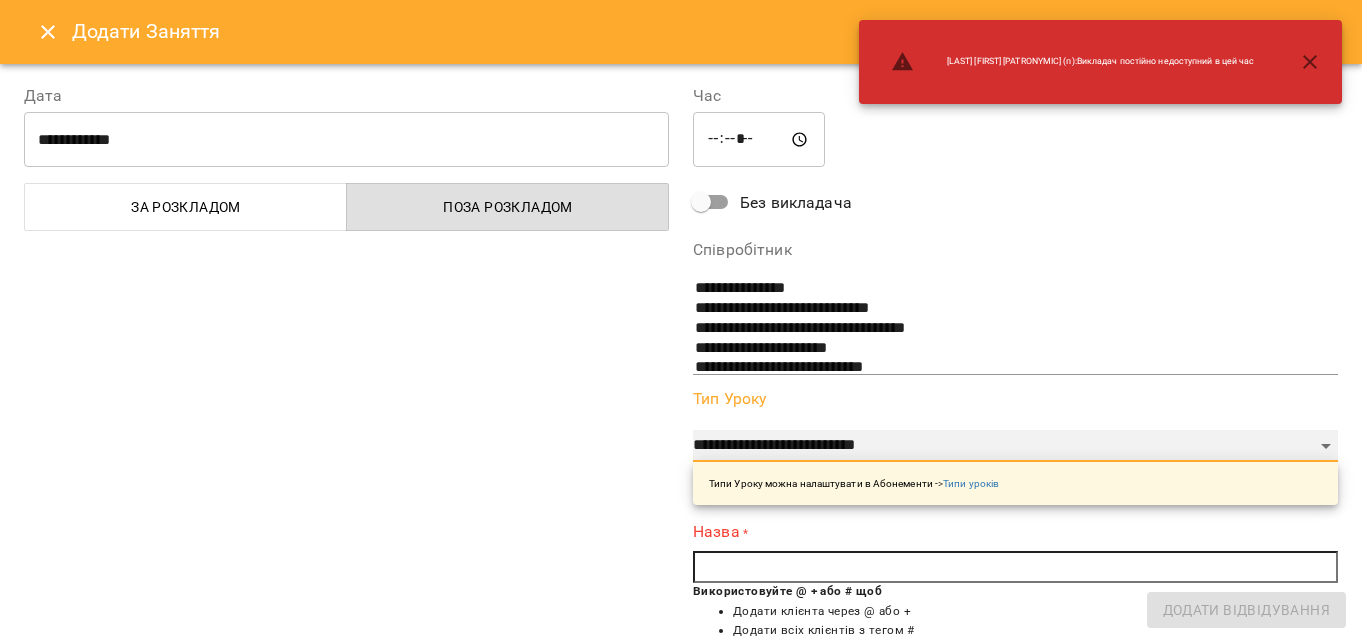 select on "**********" 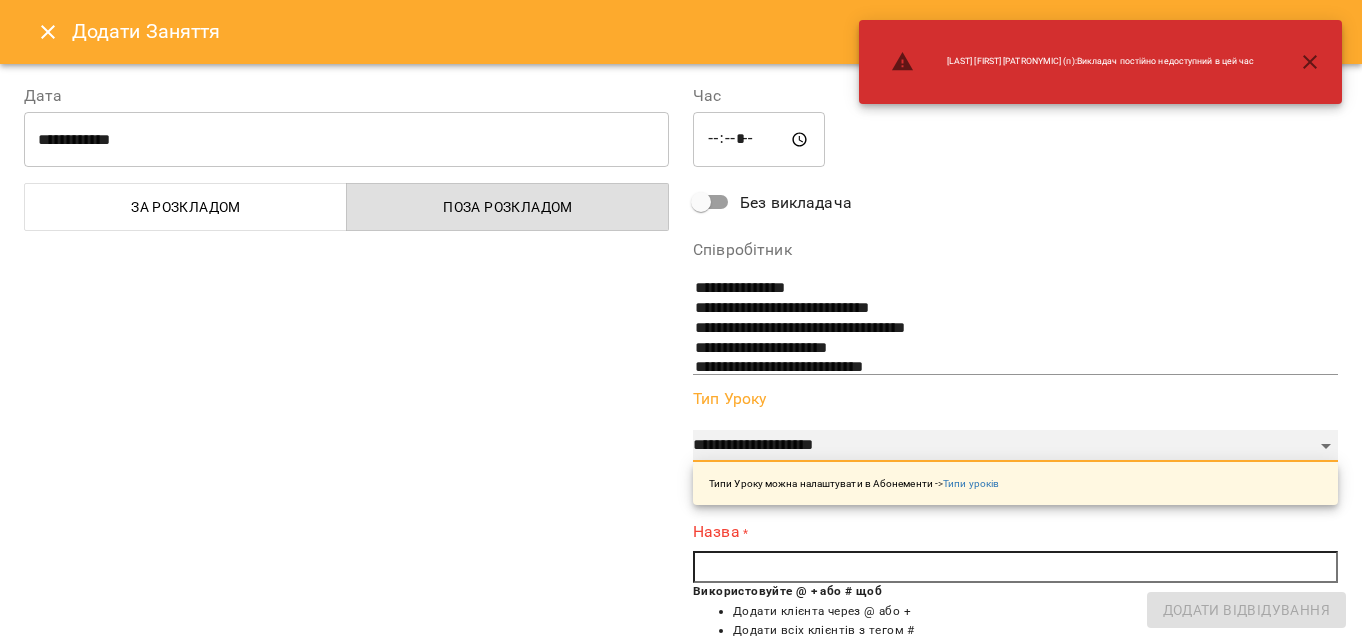 type on "**" 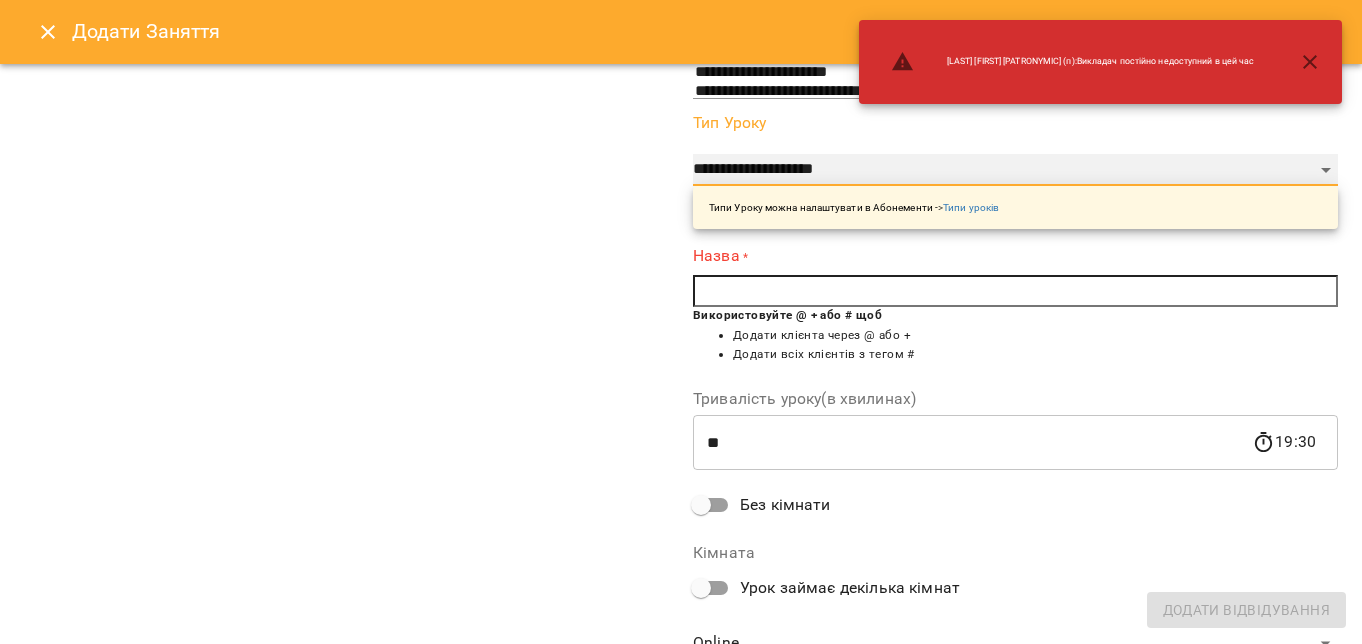 scroll, scrollTop: 285, scrollLeft: 0, axis: vertical 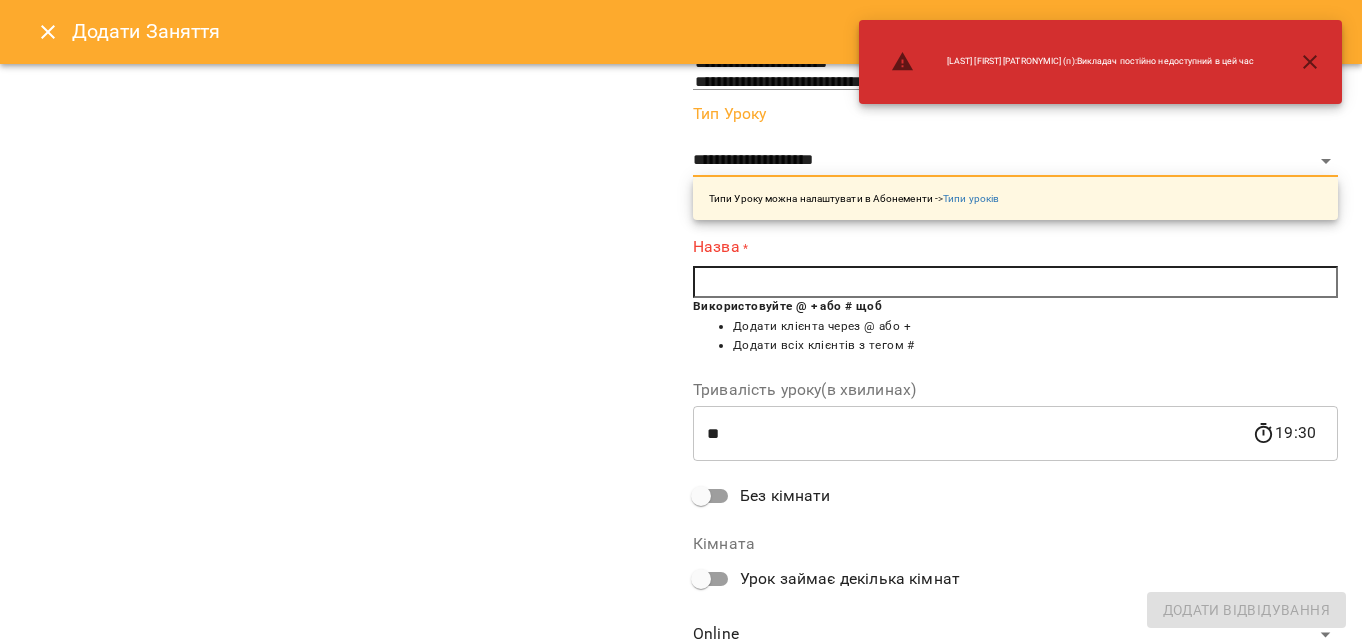 click at bounding box center [1015, 282] 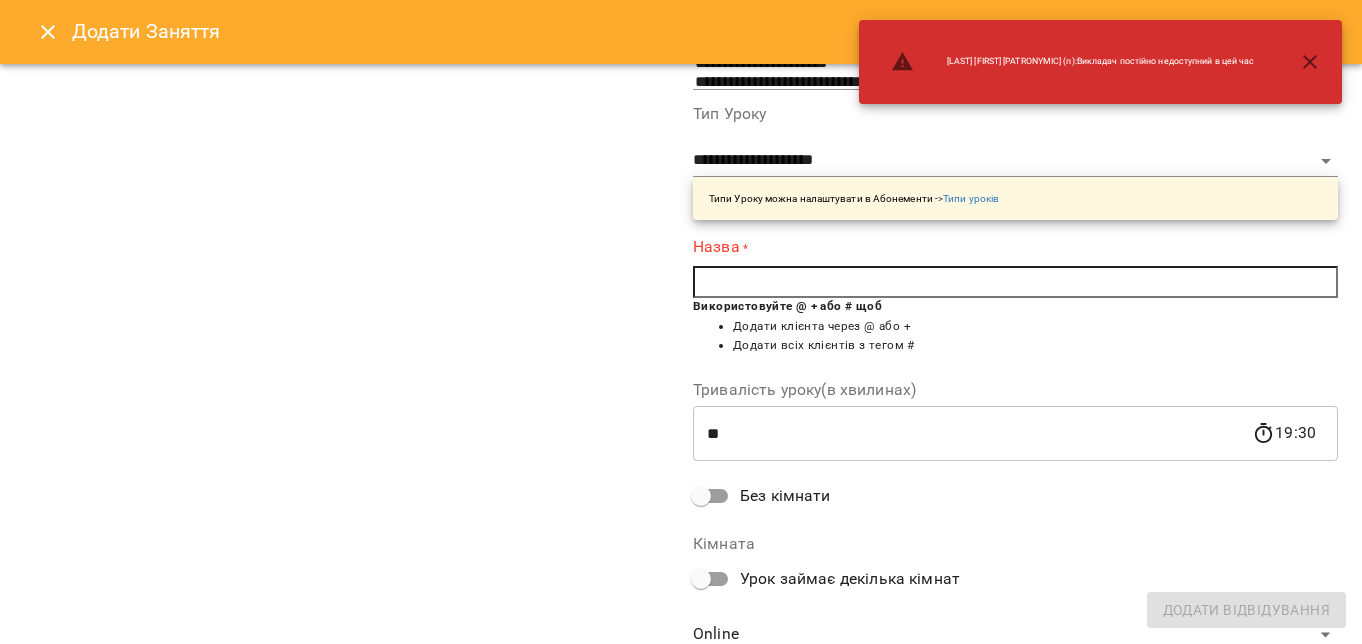 type on "*" 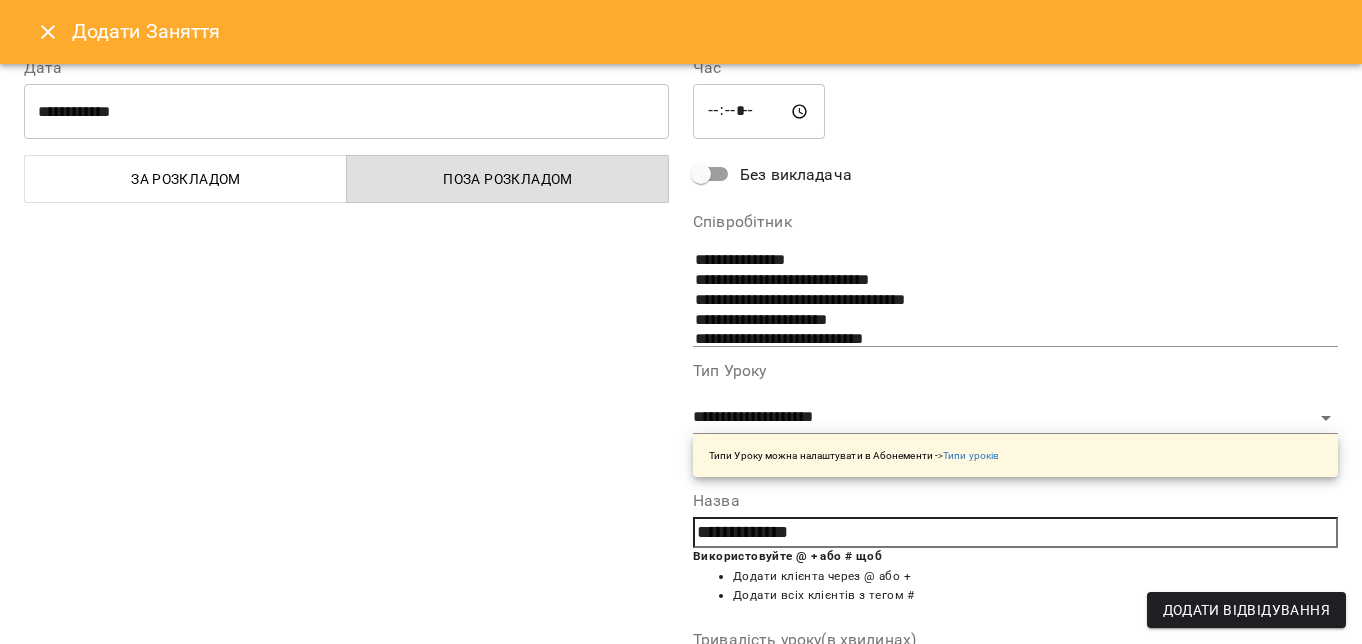 scroll, scrollTop: 0, scrollLeft: 0, axis: both 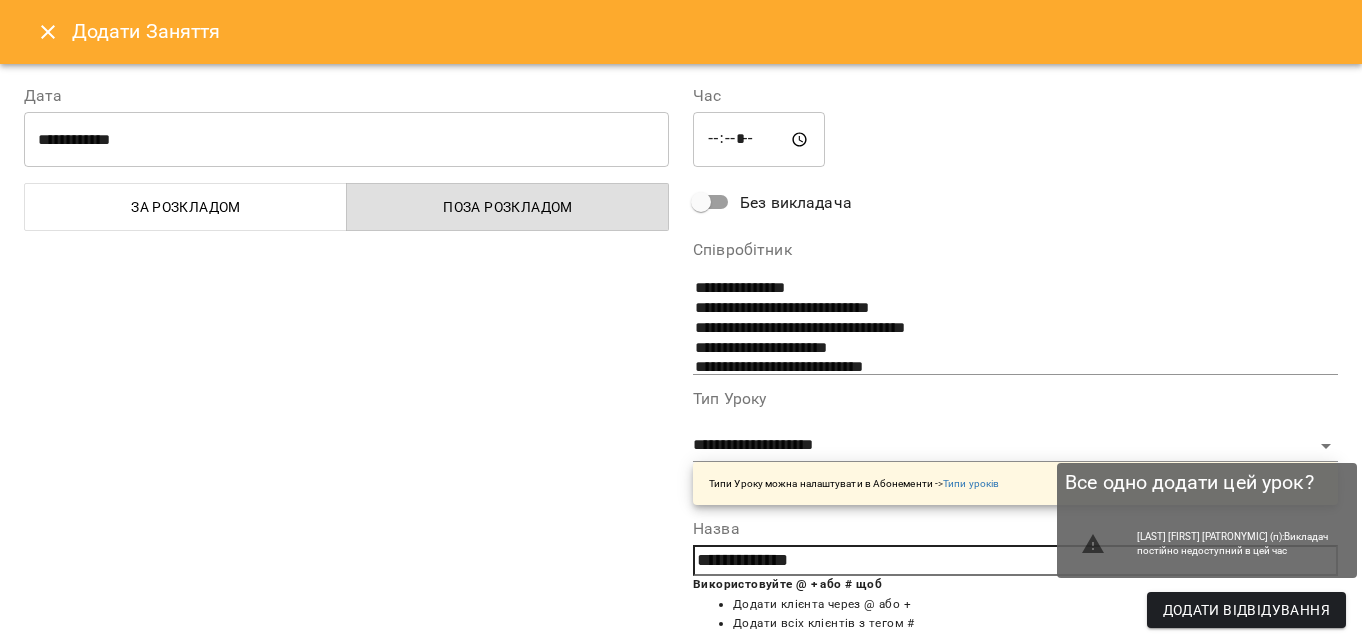 type on "**********" 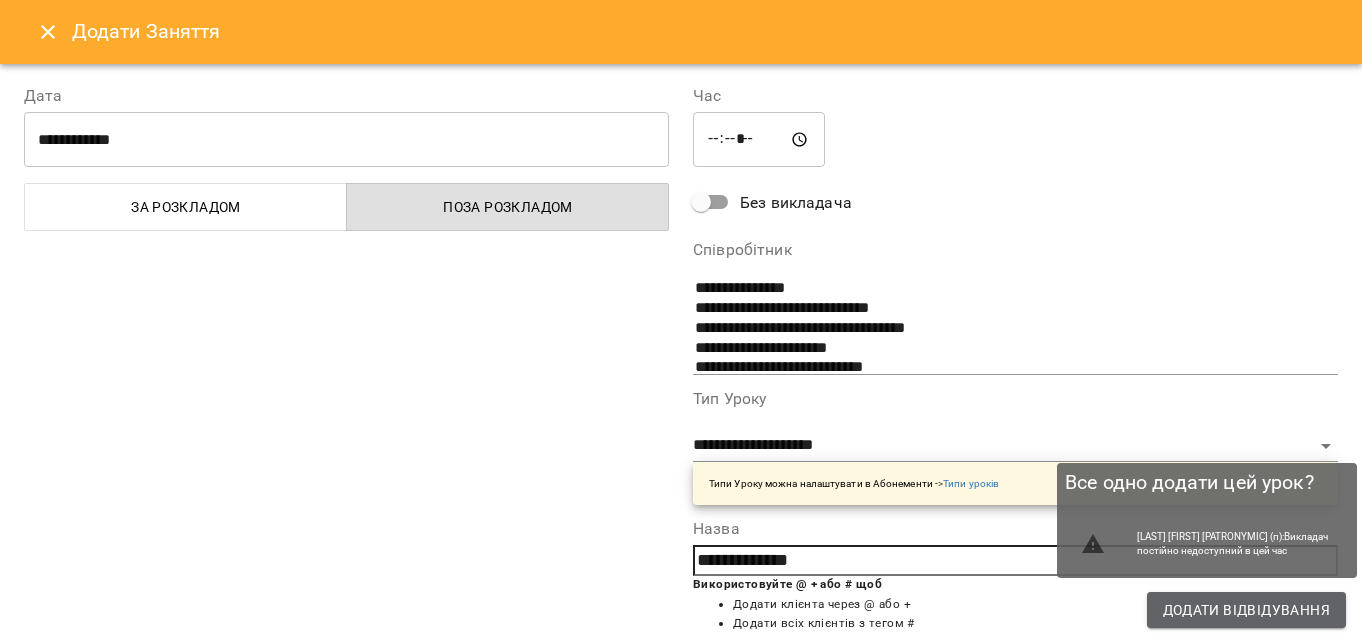 click on "Додати Відвідування" at bounding box center [1246, 610] 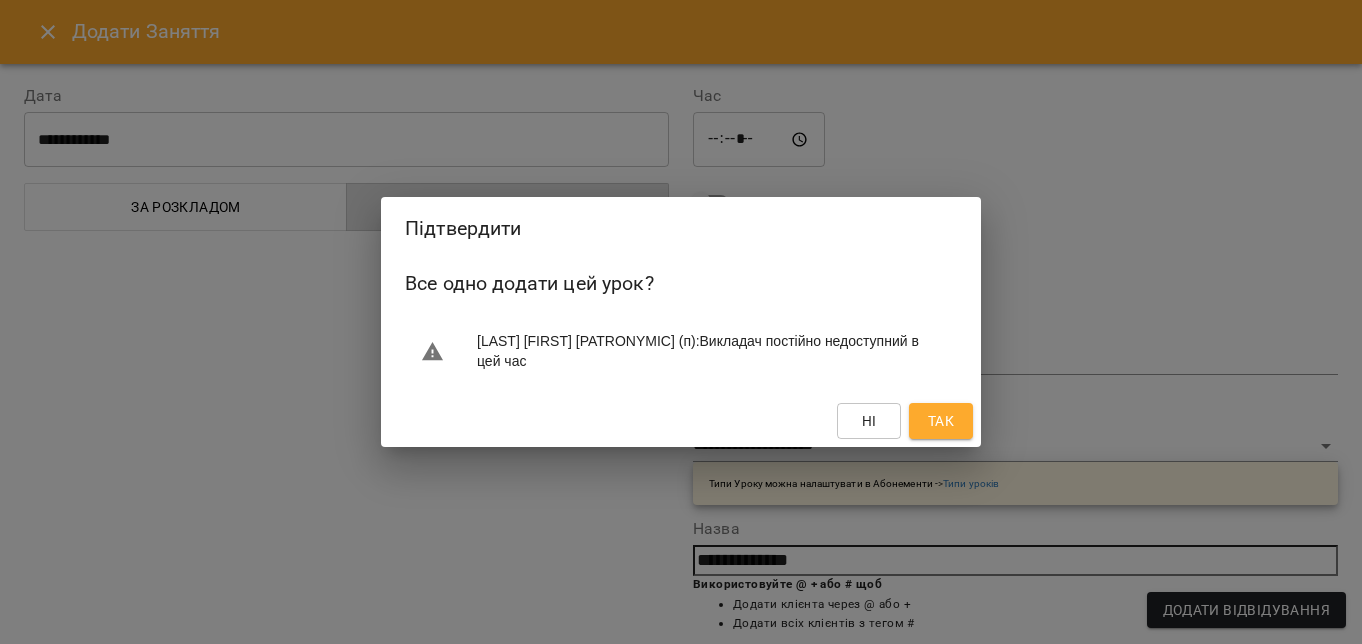 click on "Так" at bounding box center (941, 421) 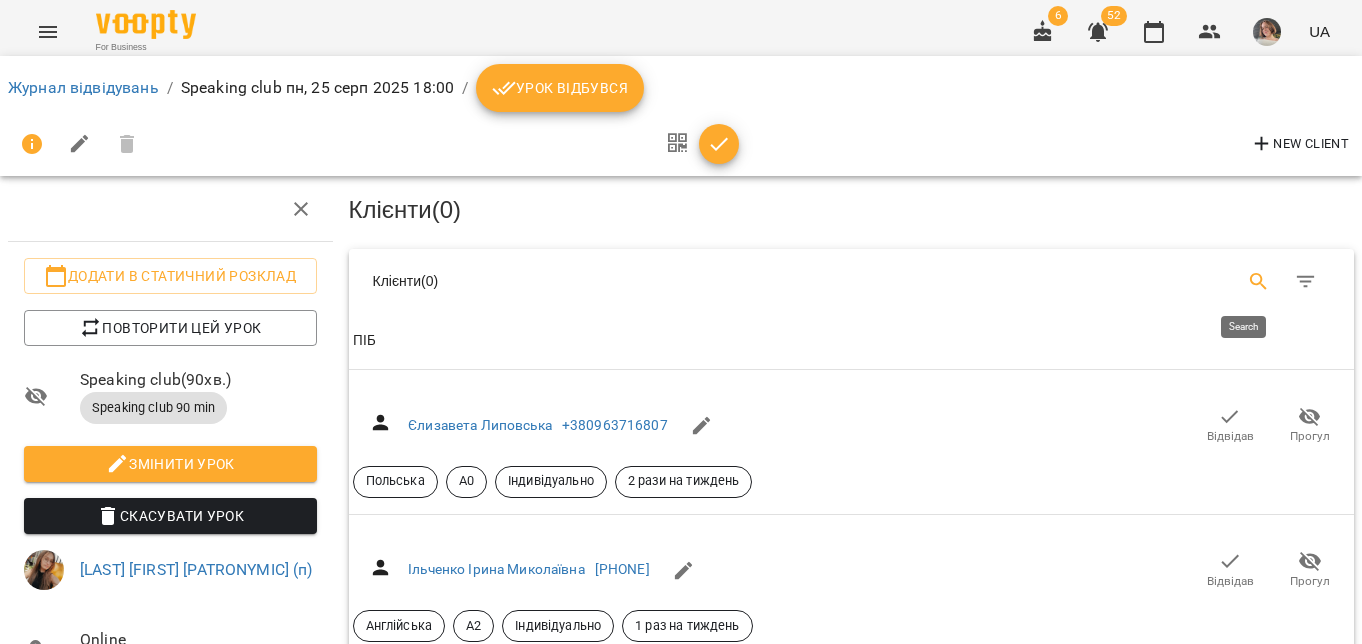 click 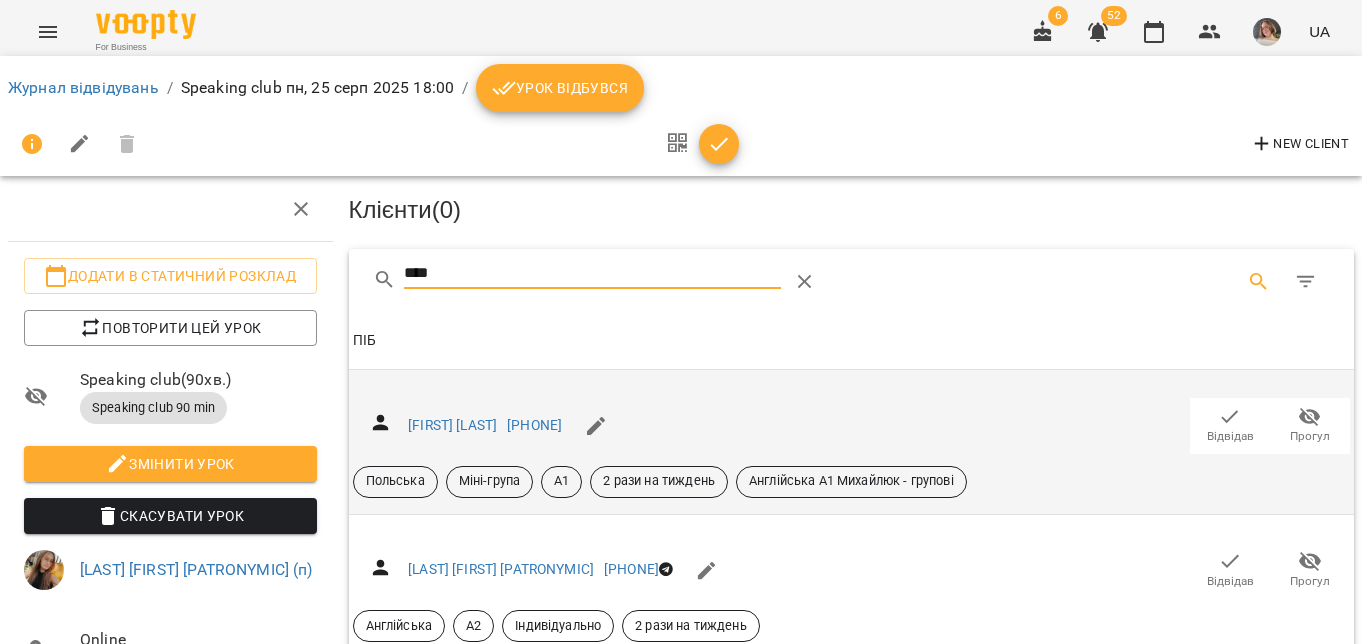 click 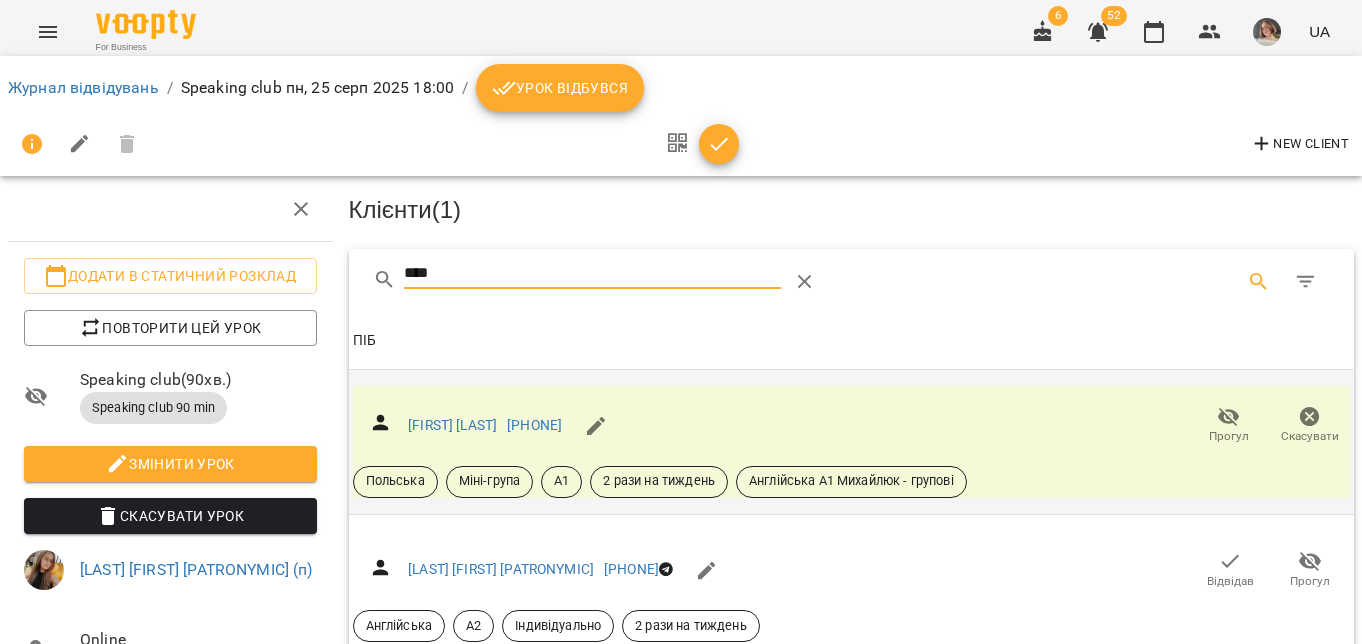 click on "****" at bounding box center (592, 274) 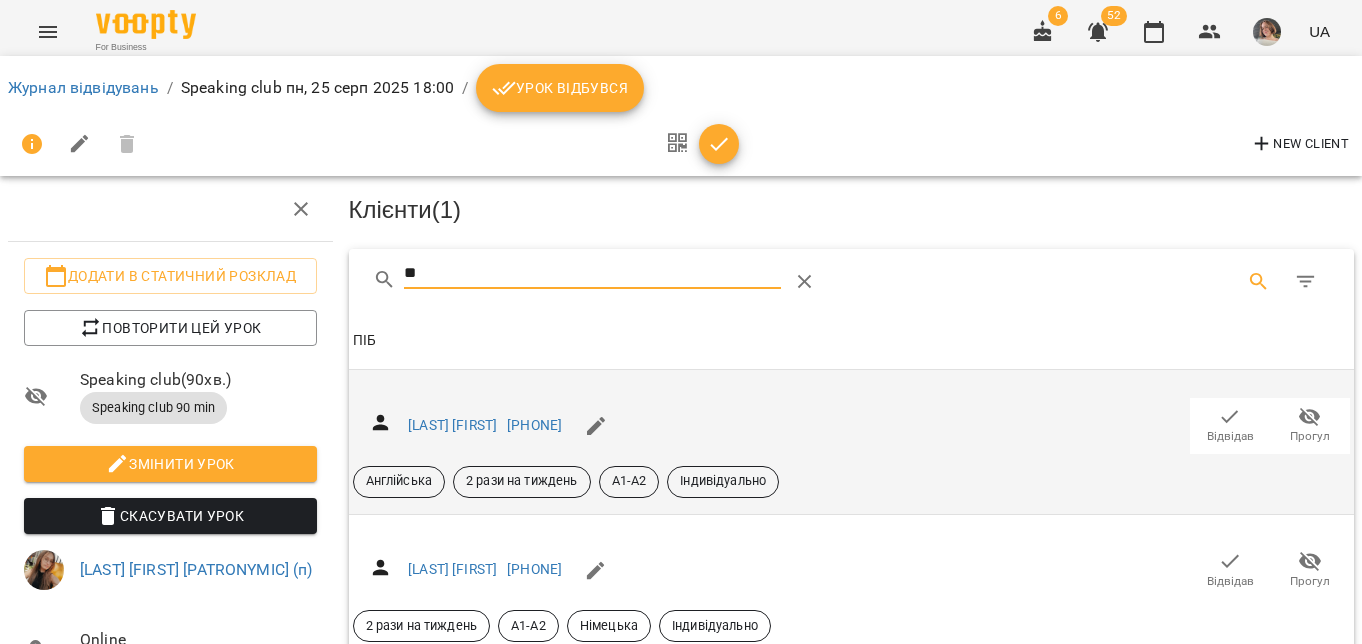 type on "*" 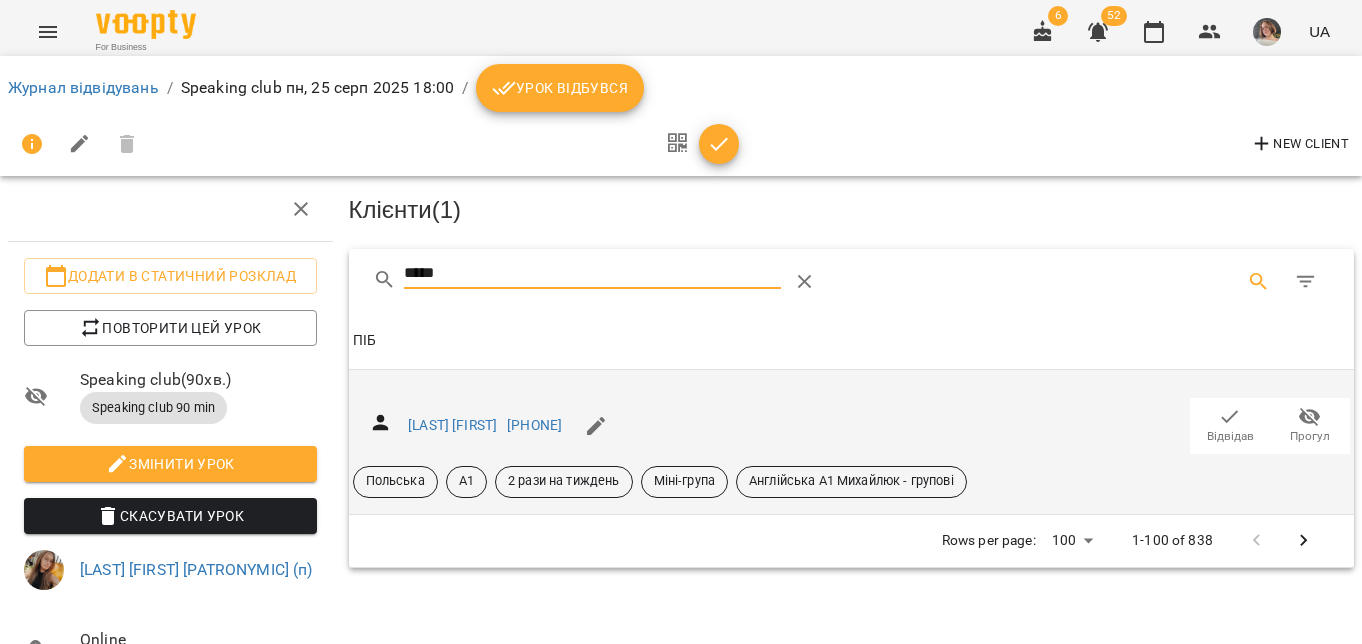 type on "*****" 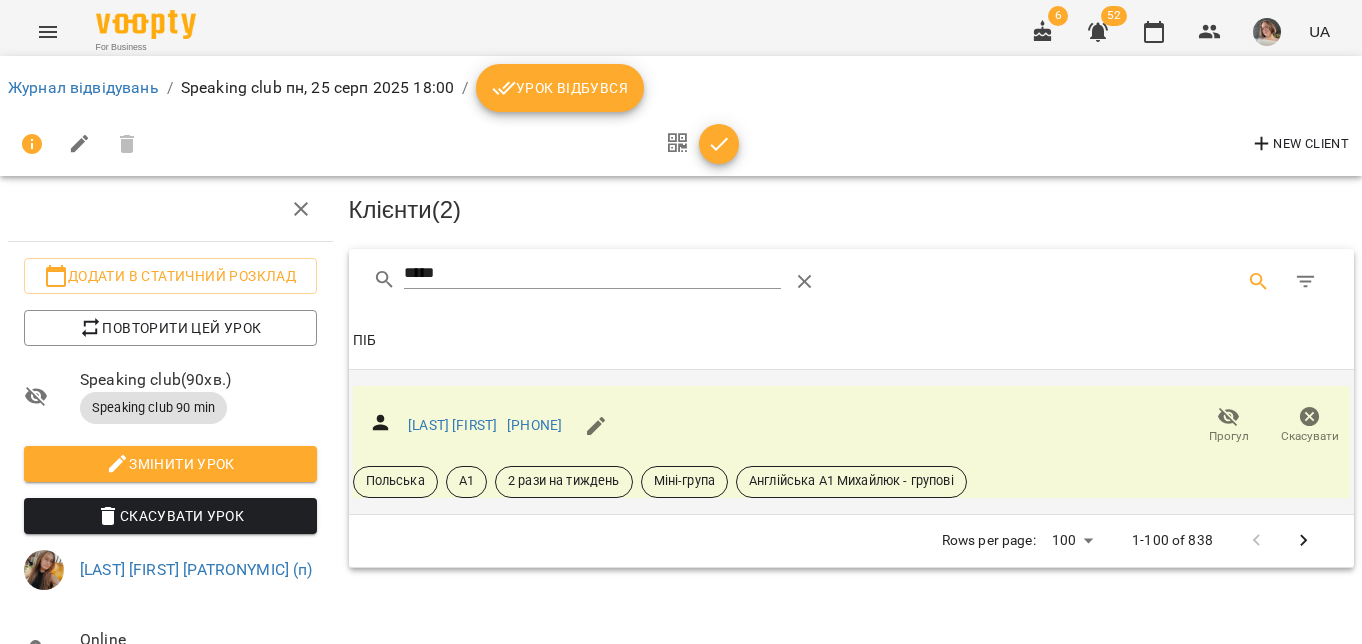 click 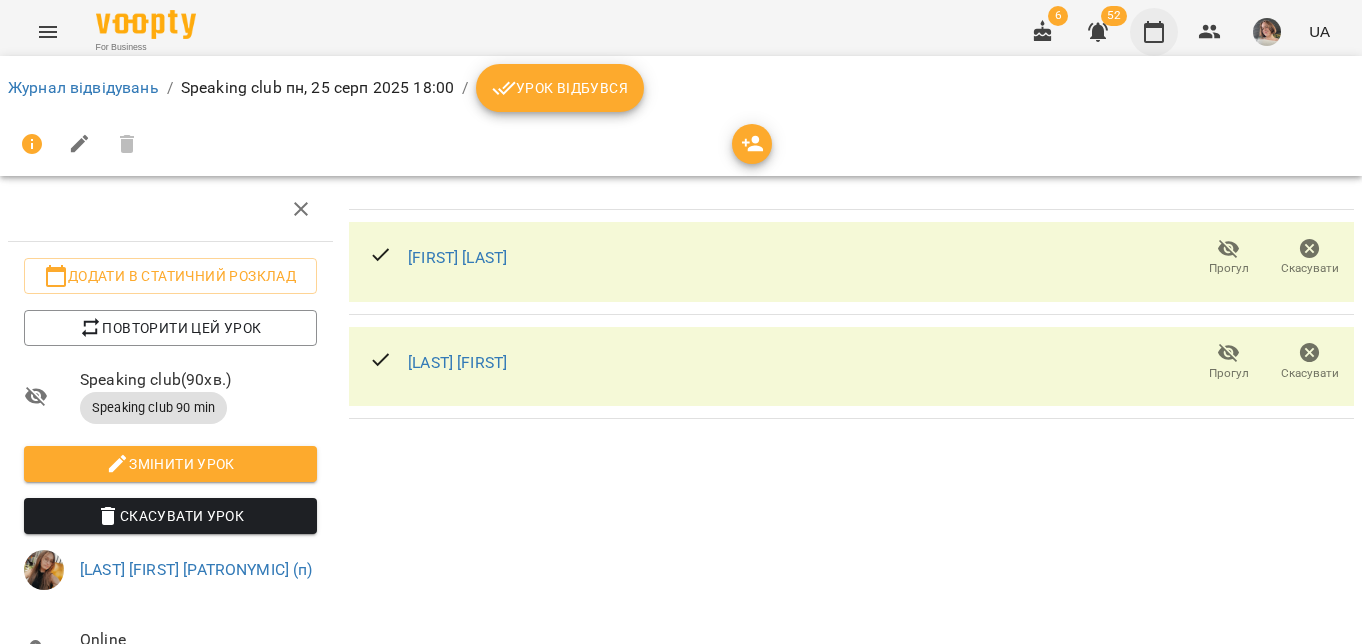 click 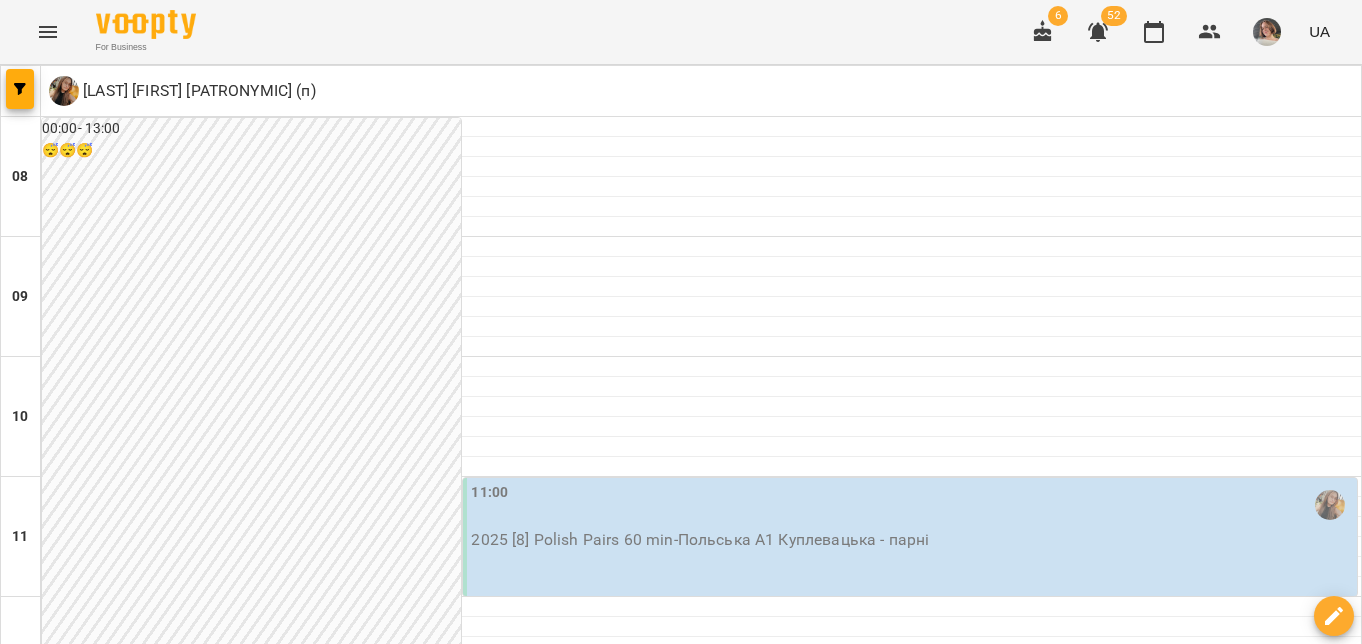 scroll, scrollTop: 0, scrollLeft: 0, axis: both 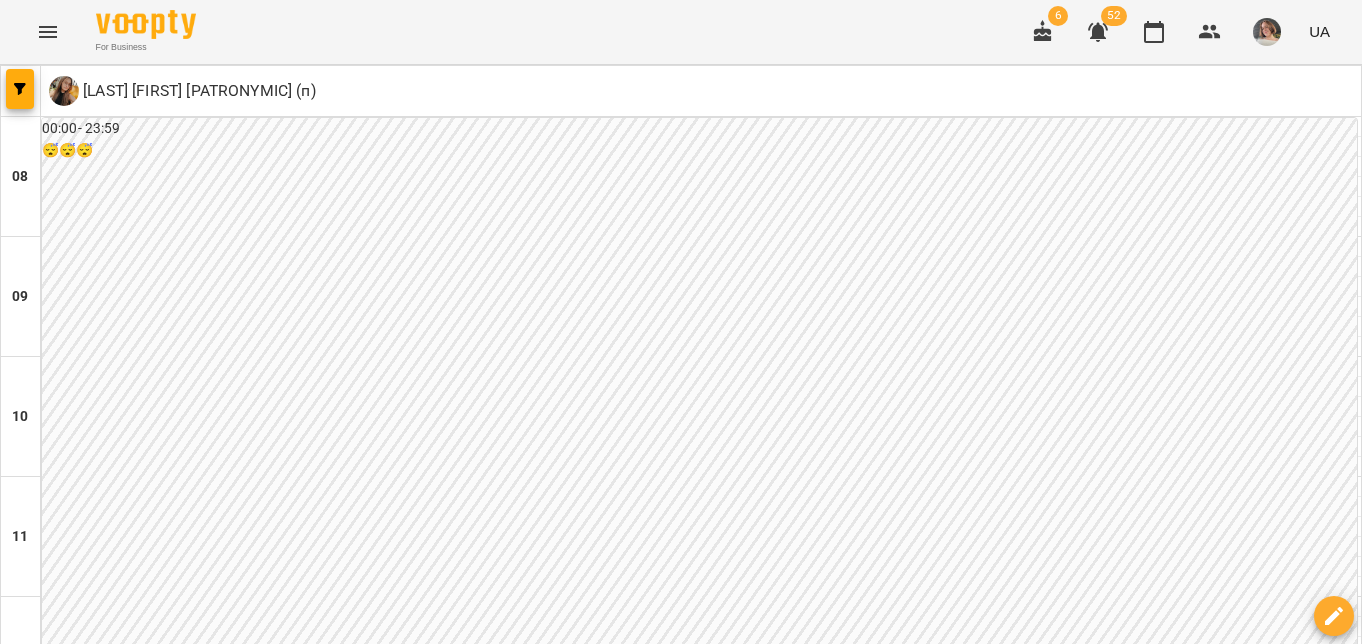 click on "22 серп" at bounding box center [776, 1962] 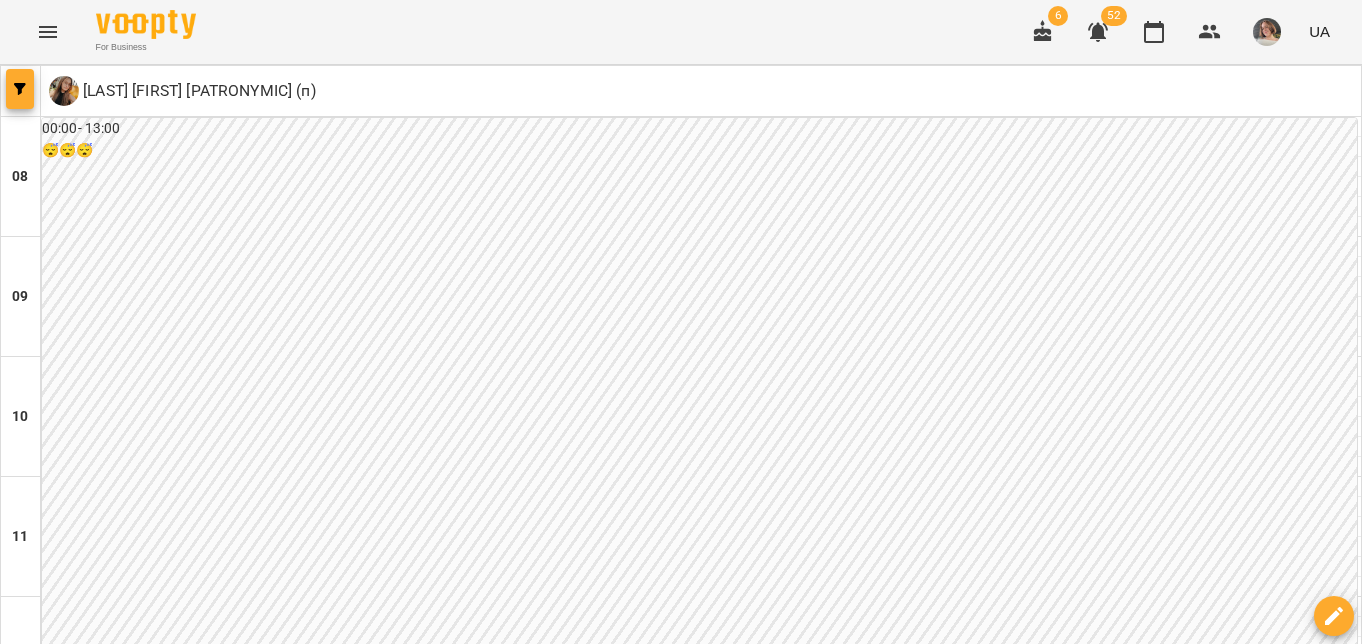 click 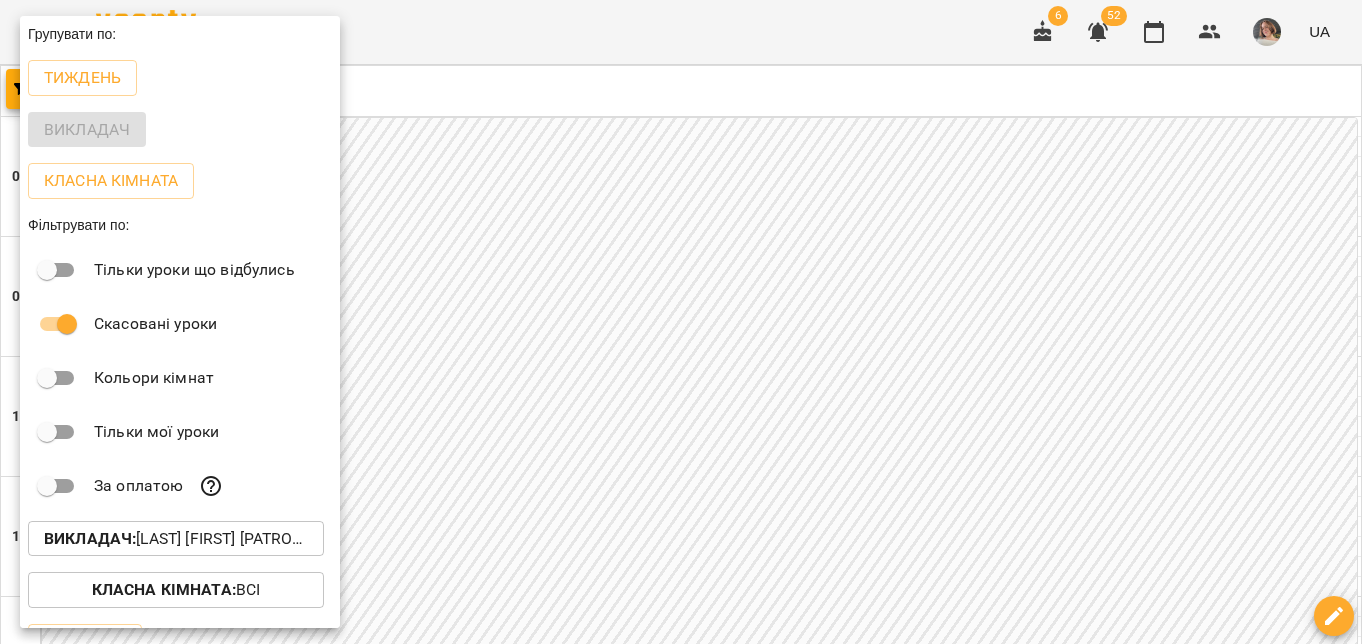 click on "Викладач :" at bounding box center [90, 538] 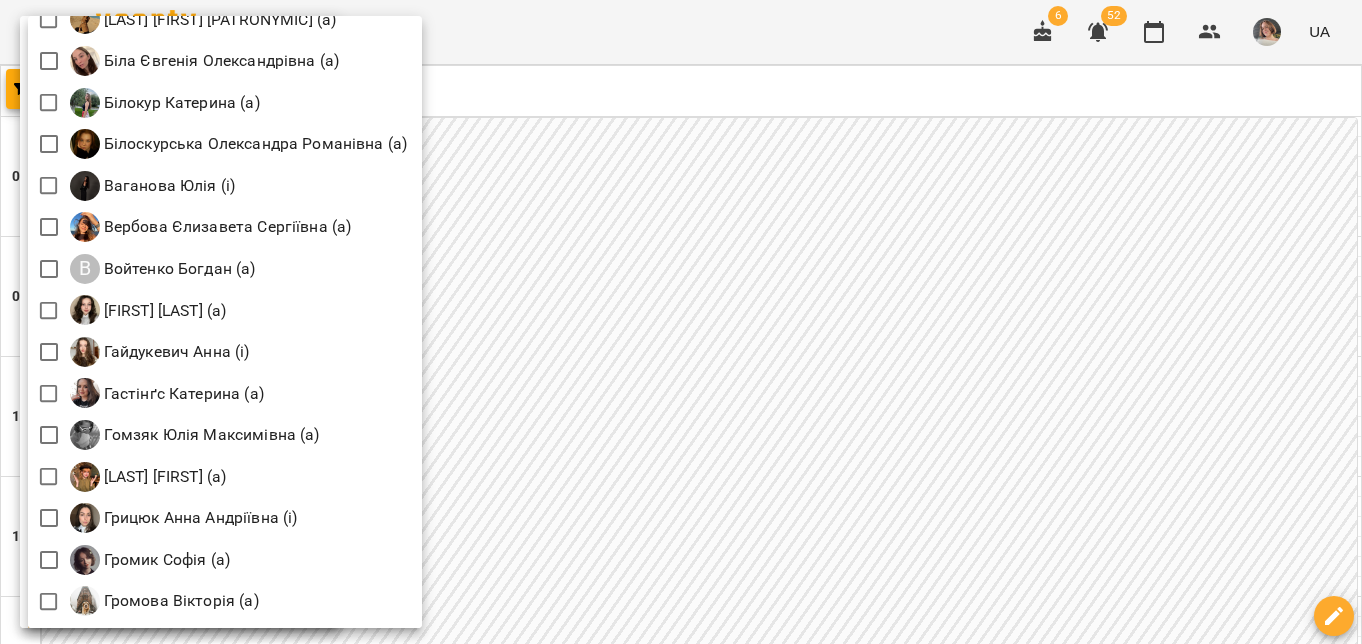 scroll, scrollTop: 440, scrollLeft: 0, axis: vertical 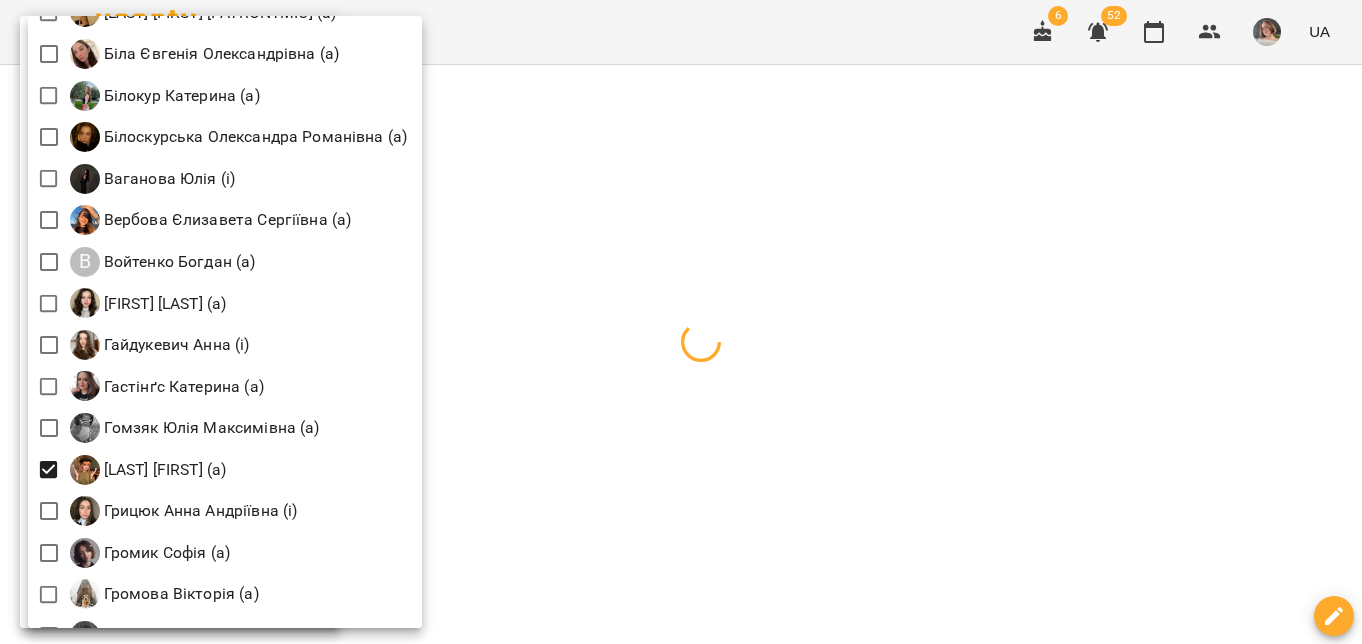 click at bounding box center [681, 322] 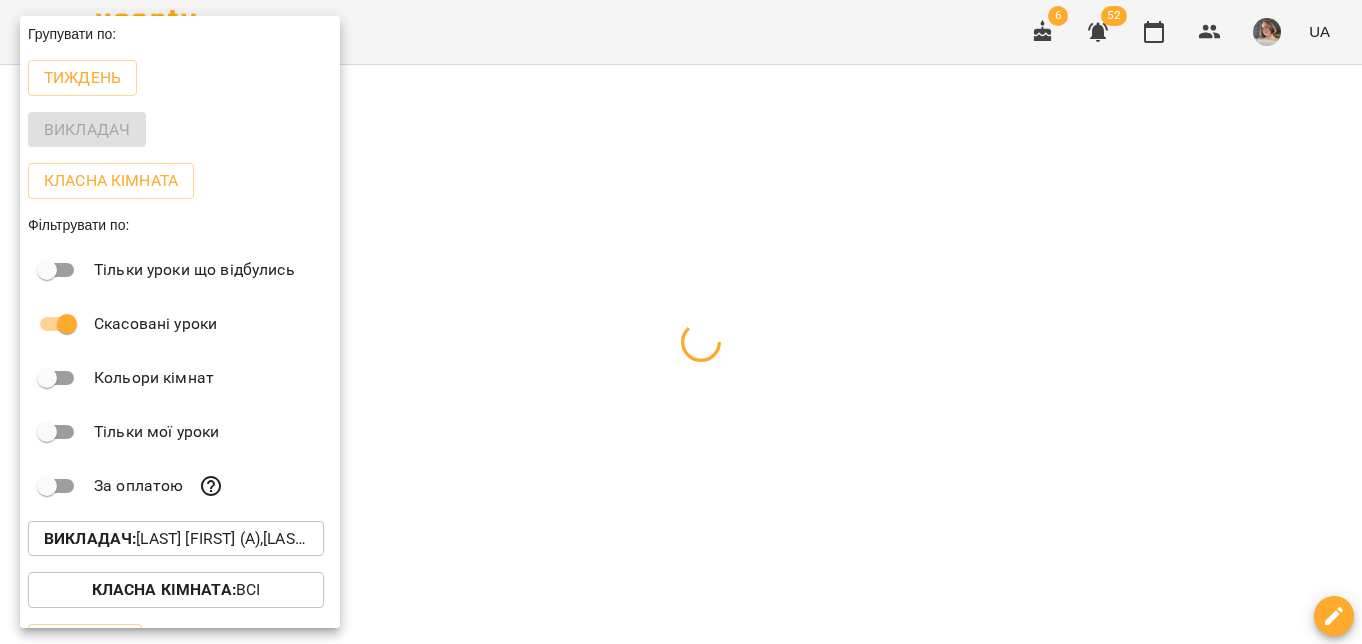 click at bounding box center [681, 322] 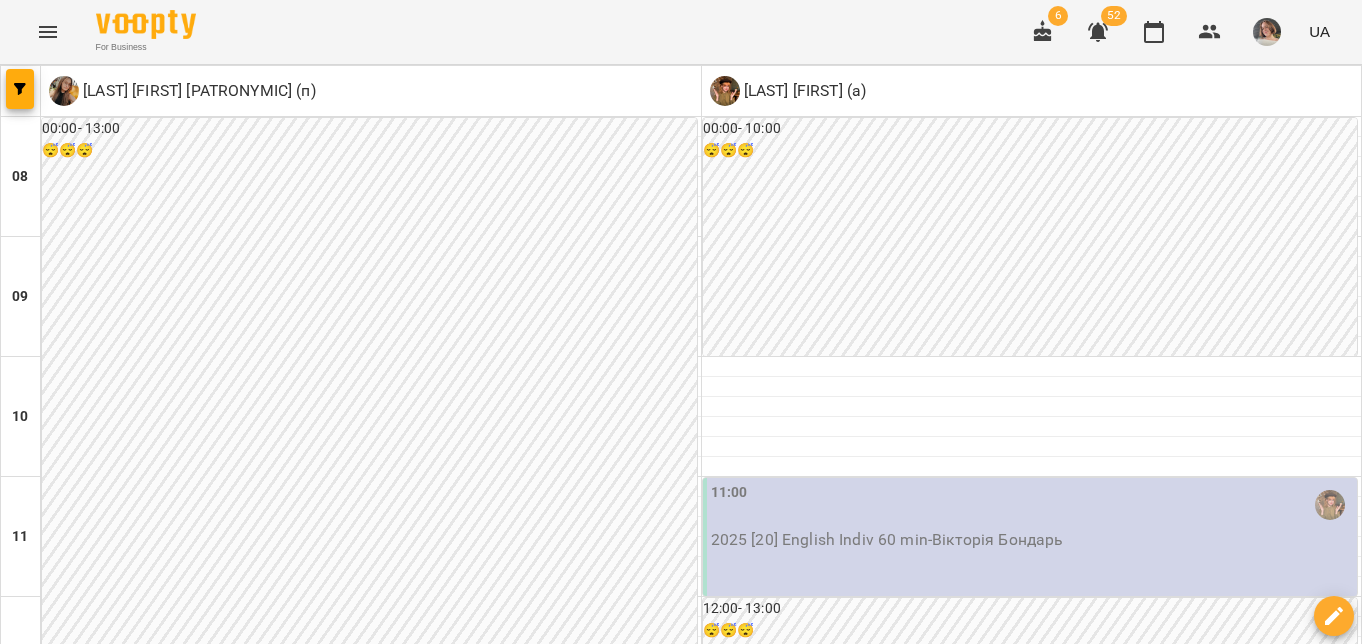 scroll, scrollTop: 1165, scrollLeft: 0, axis: vertical 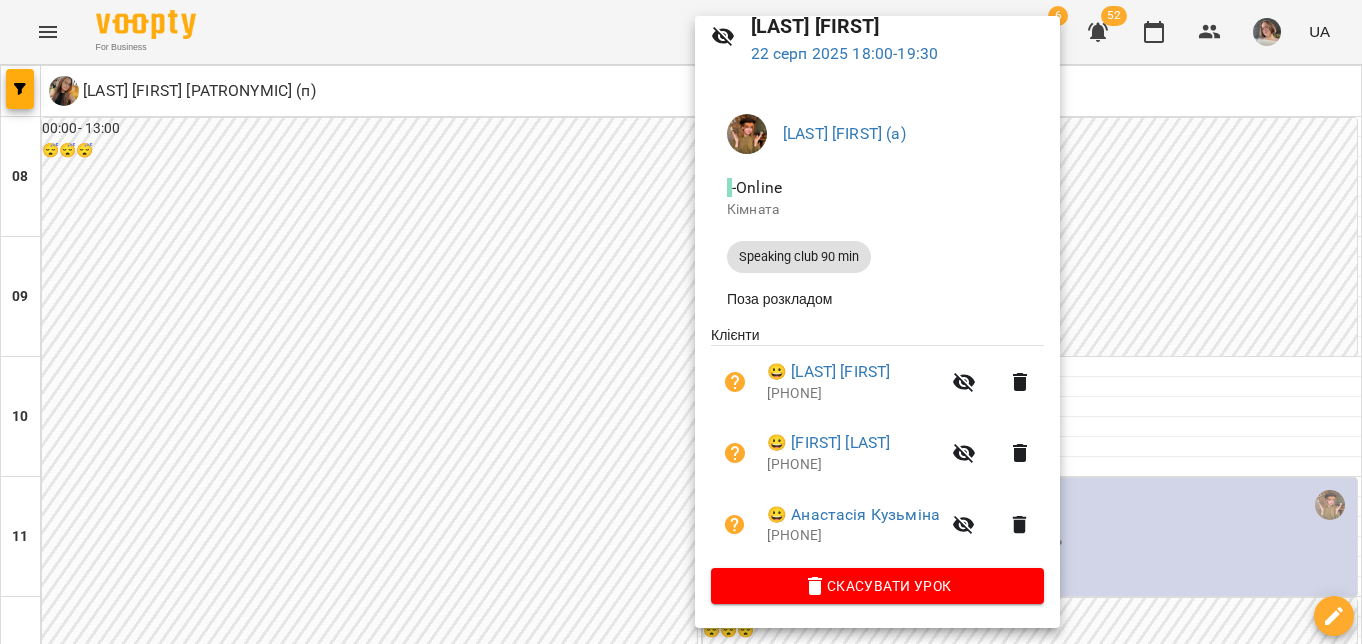 click at bounding box center (681, 322) 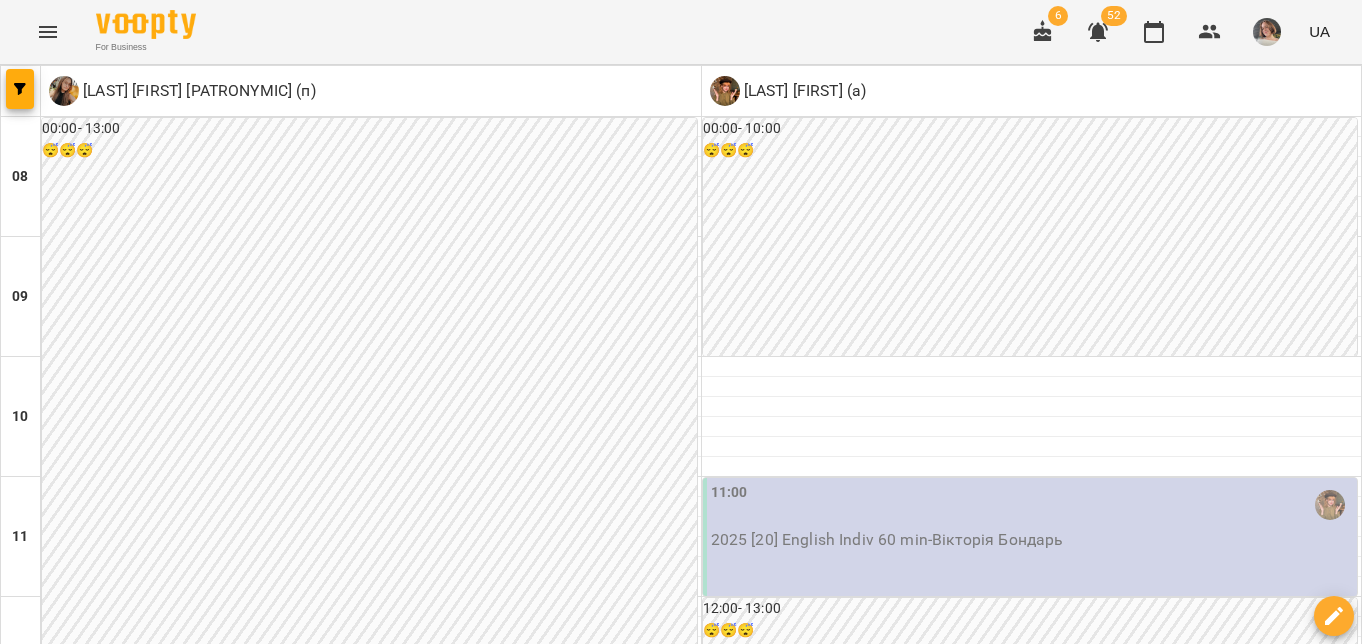 scroll, scrollTop: 0, scrollLeft: 0, axis: both 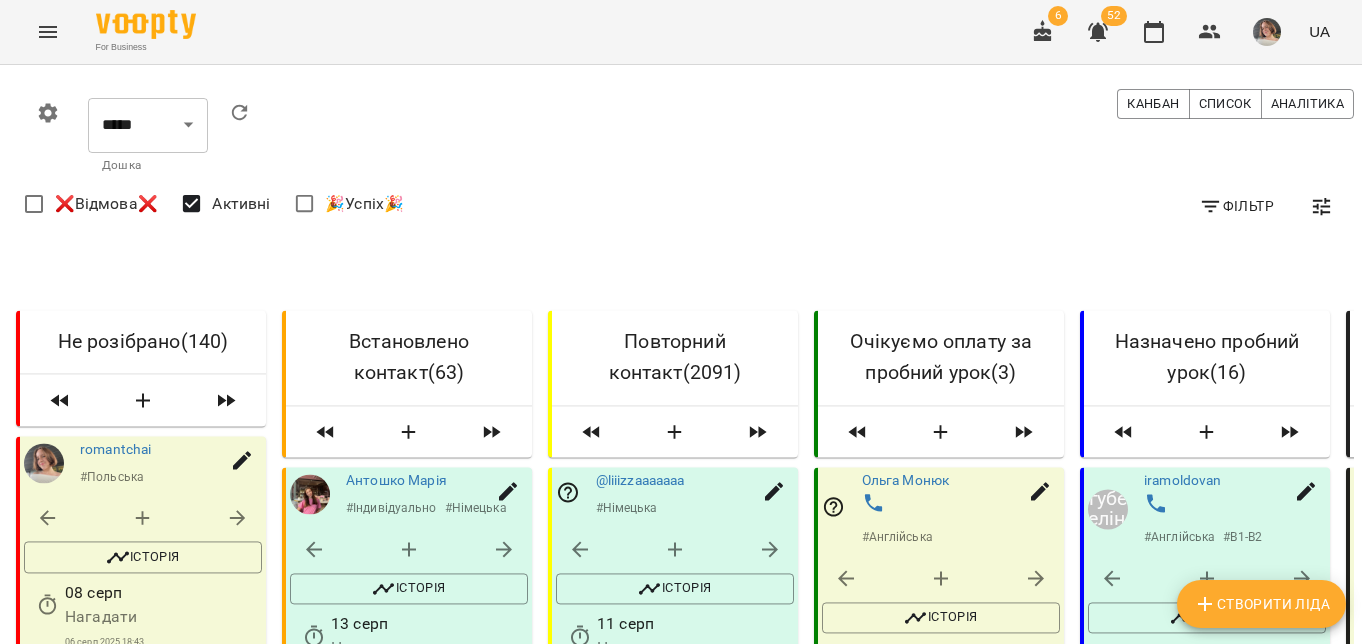 click on "Фільтр" at bounding box center [1236, 206] 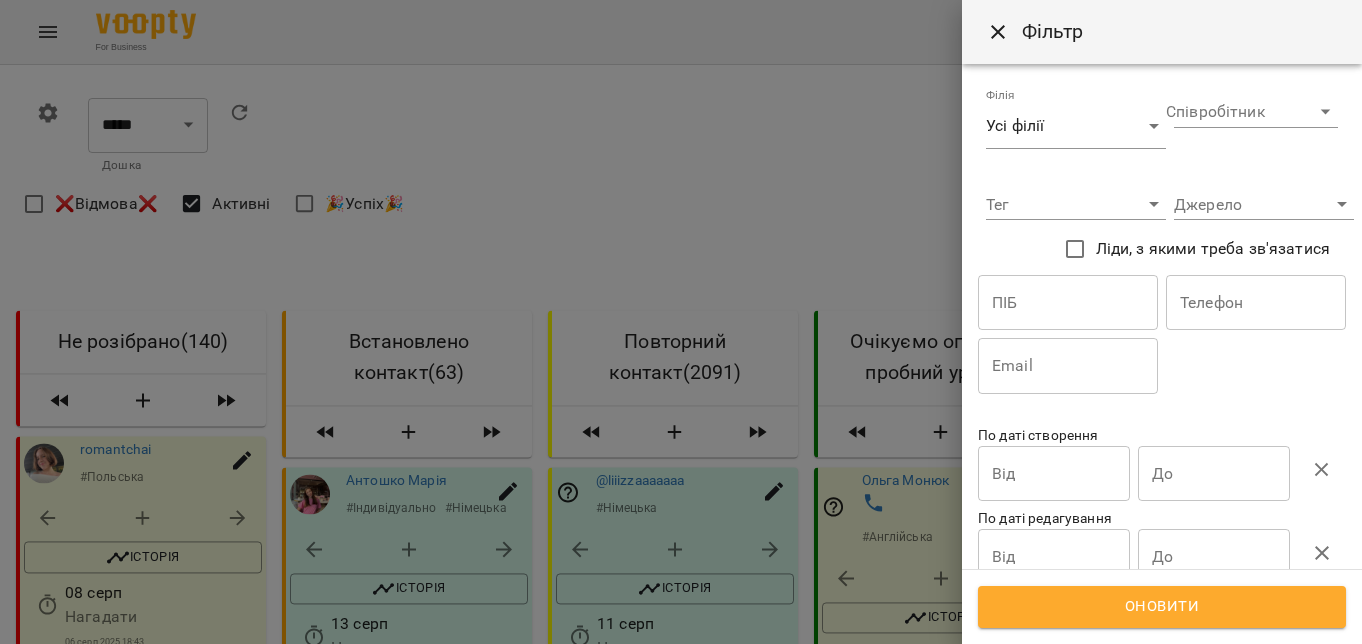 click at bounding box center [681, 322] 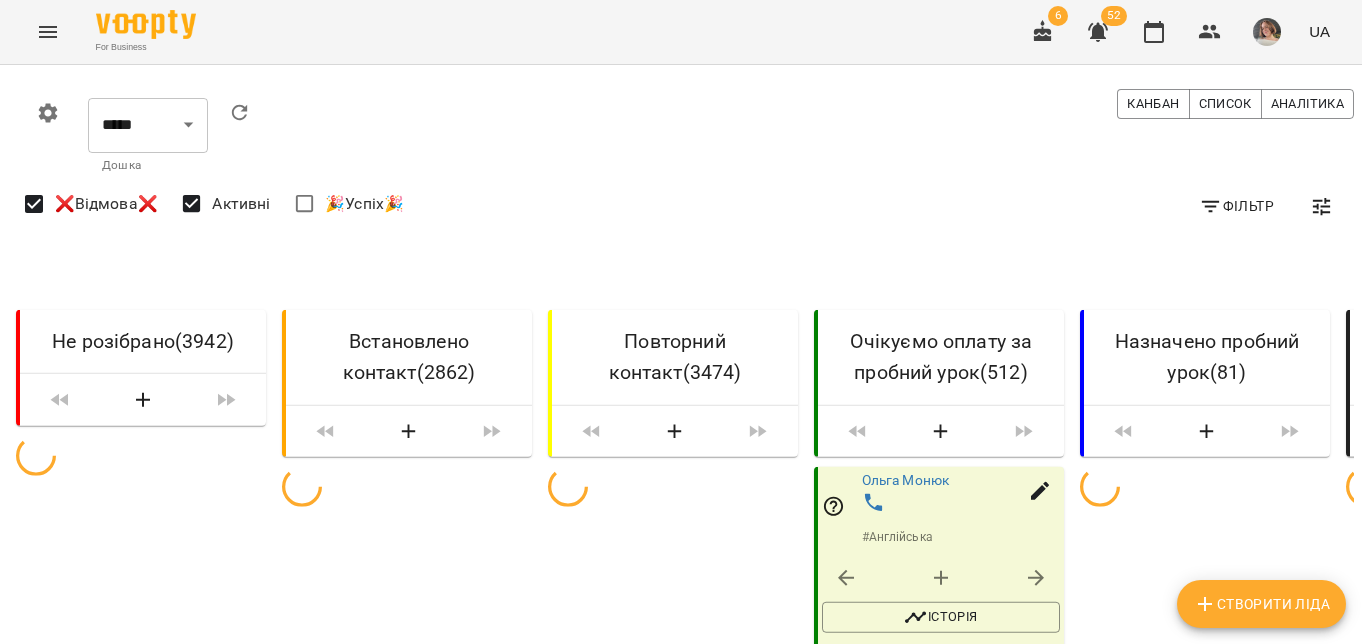 click 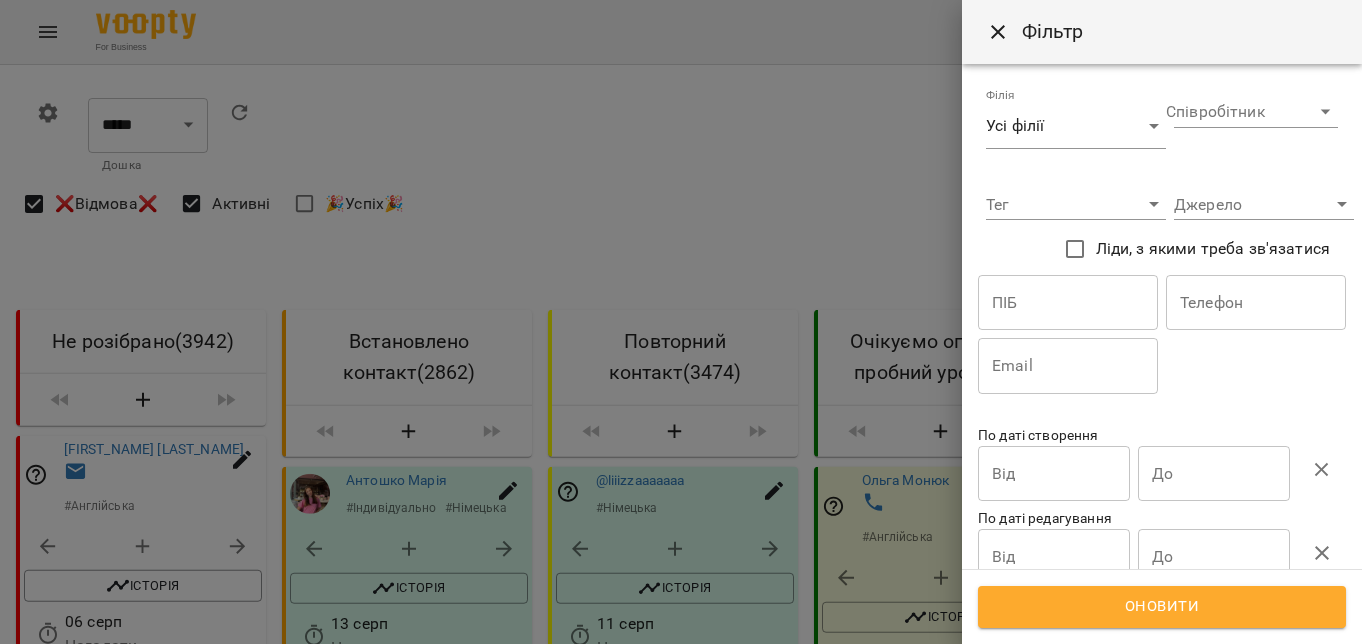 click at bounding box center [1068, 303] 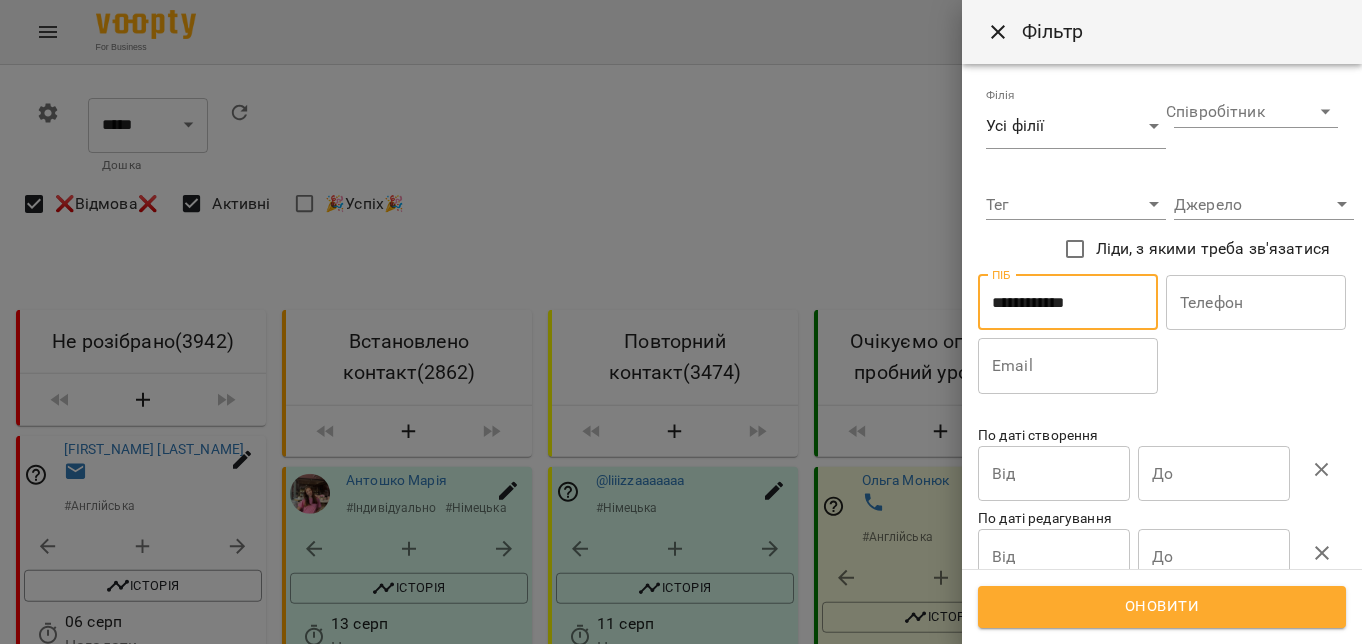 type on "**********" 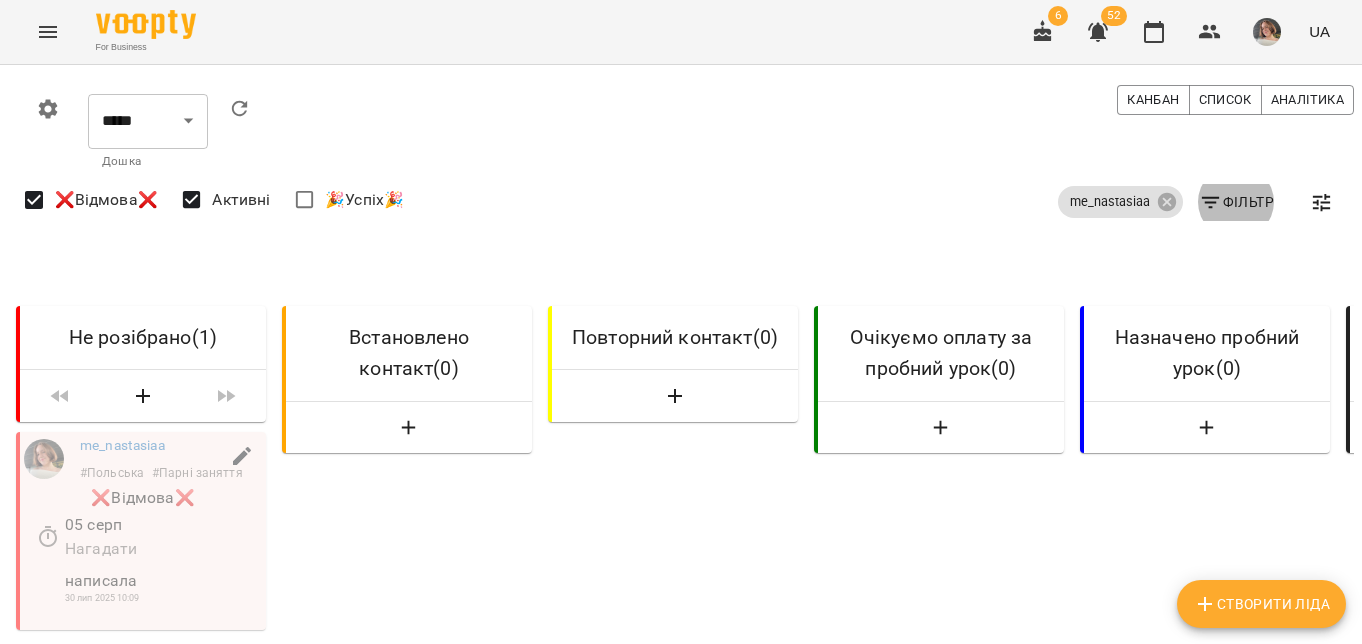 scroll, scrollTop: 215, scrollLeft: 0, axis: vertical 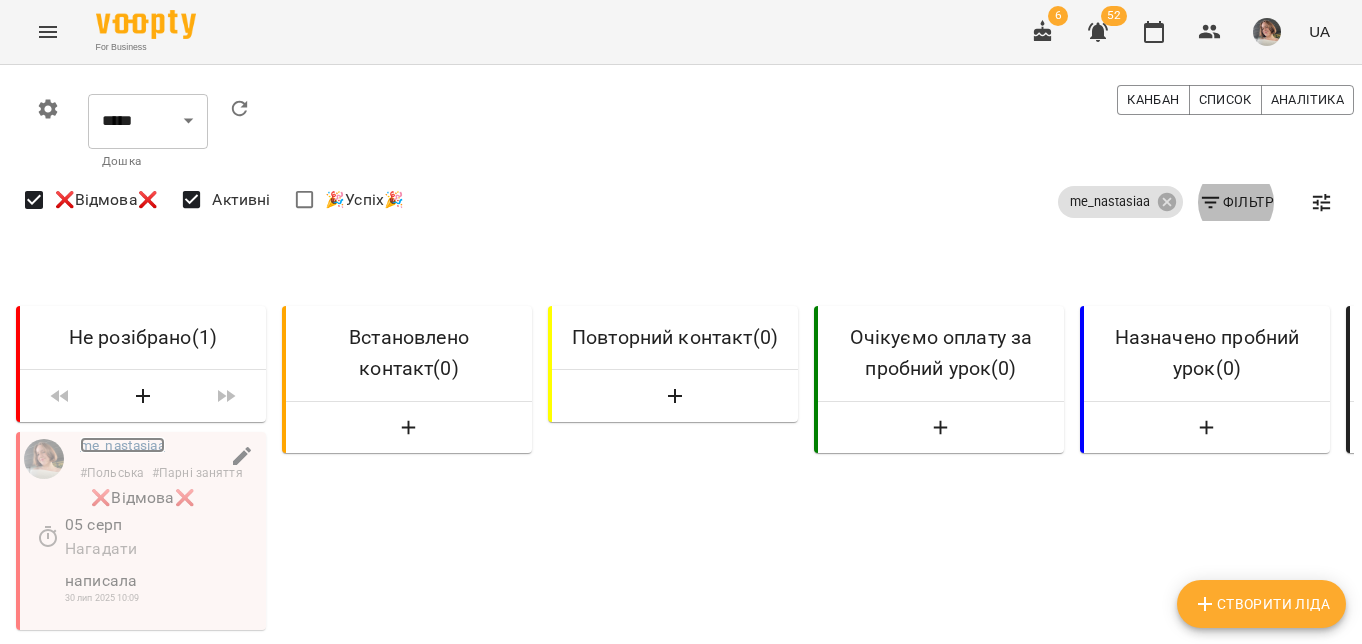 click on "me_nastasiaa" at bounding box center (122, 445) 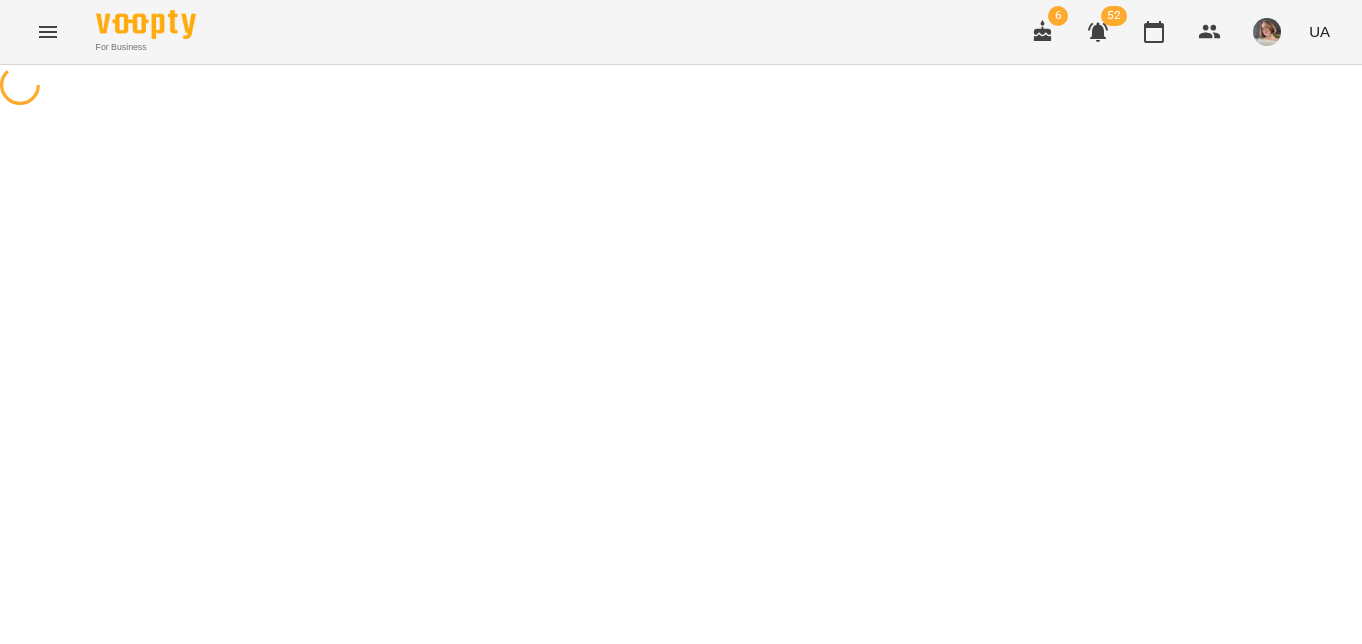 scroll, scrollTop: 0, scrollLeft: 0, axis: both 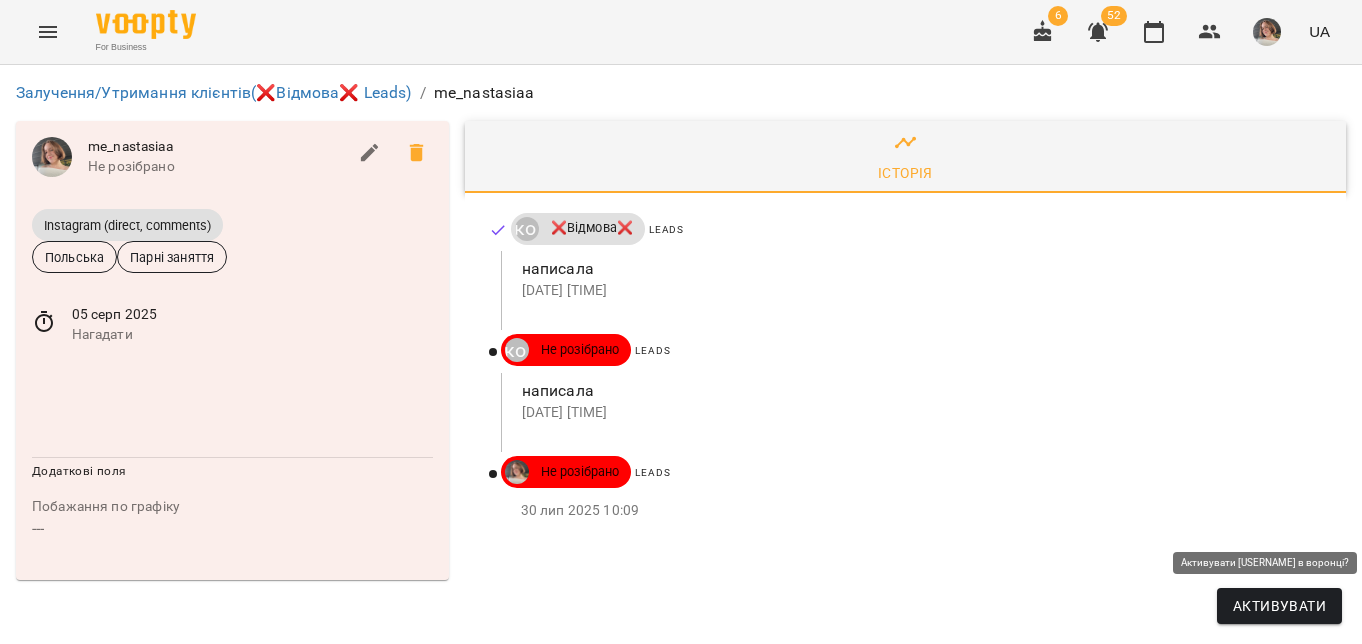 click on "Активувати" at bounding box center [1279, 606] 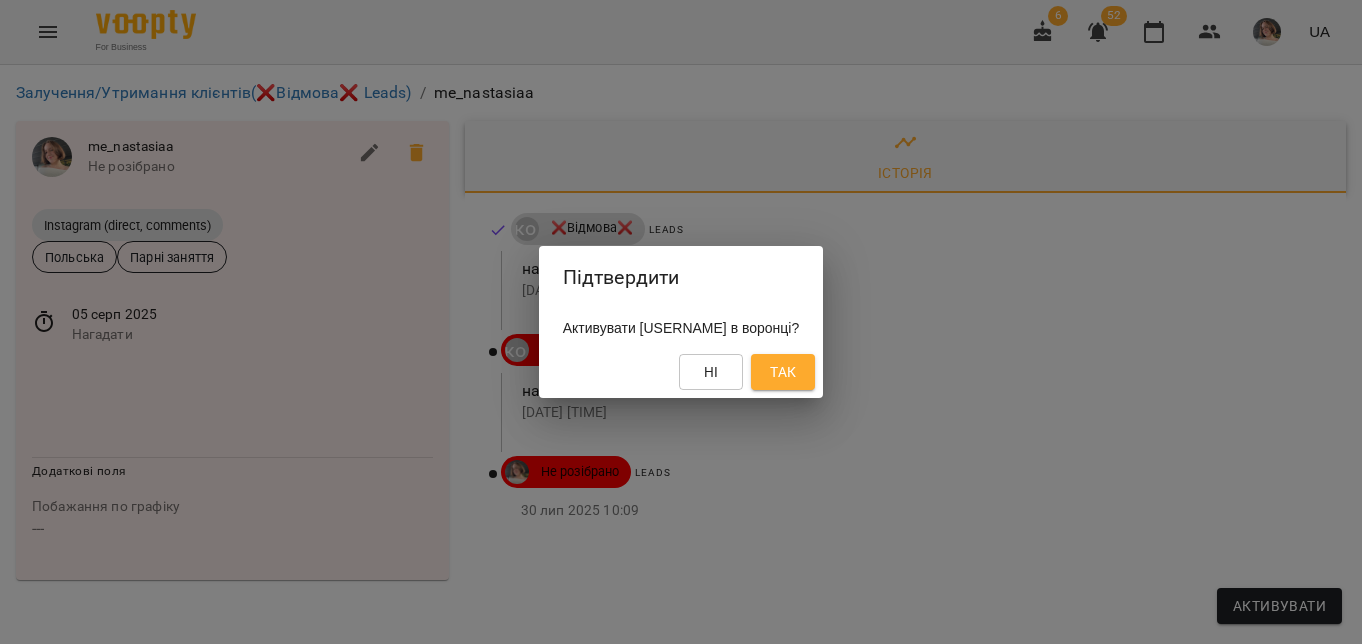 click on "Так" at bounding box center (783, 372) 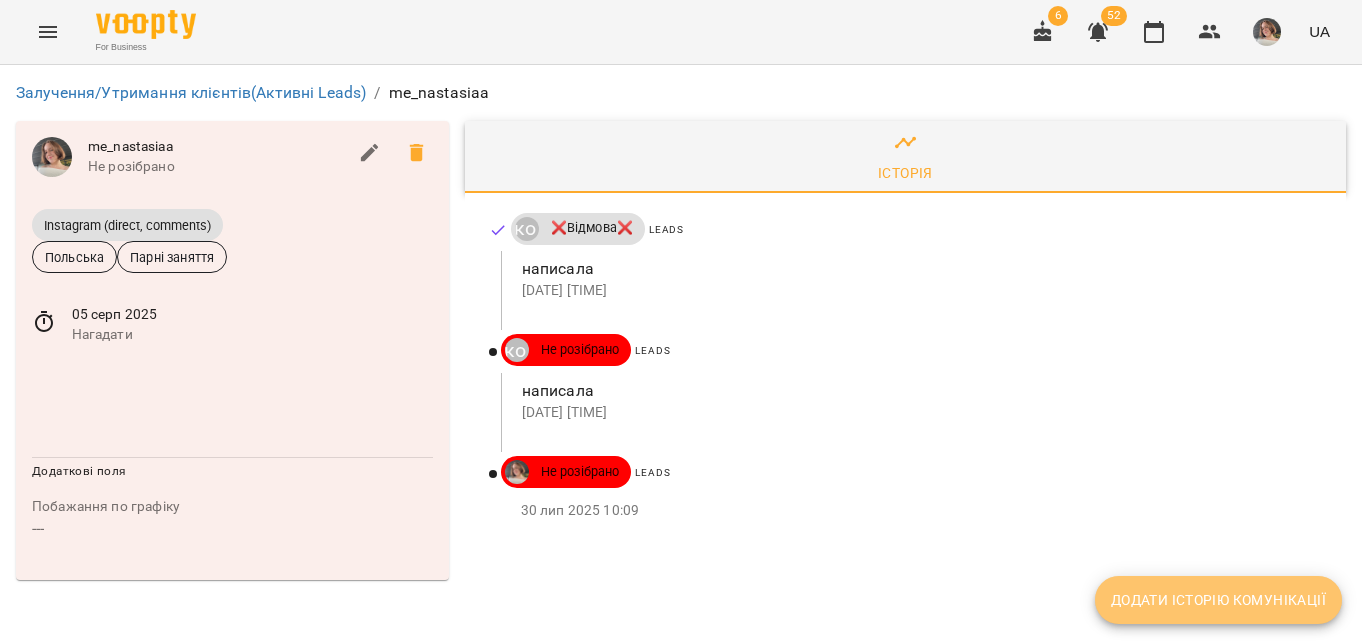 click on "Додати історію комунікації" at bounding box center [1218, 600] 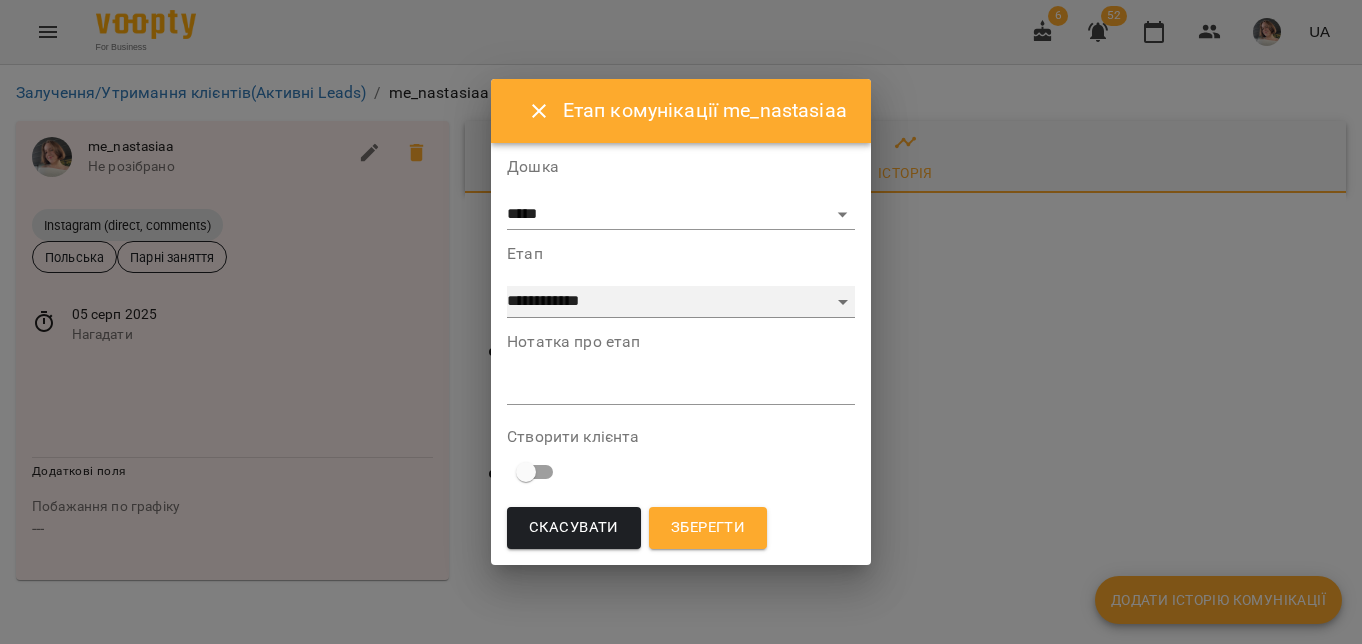 click on "**********" at bounding box center [681, 302] 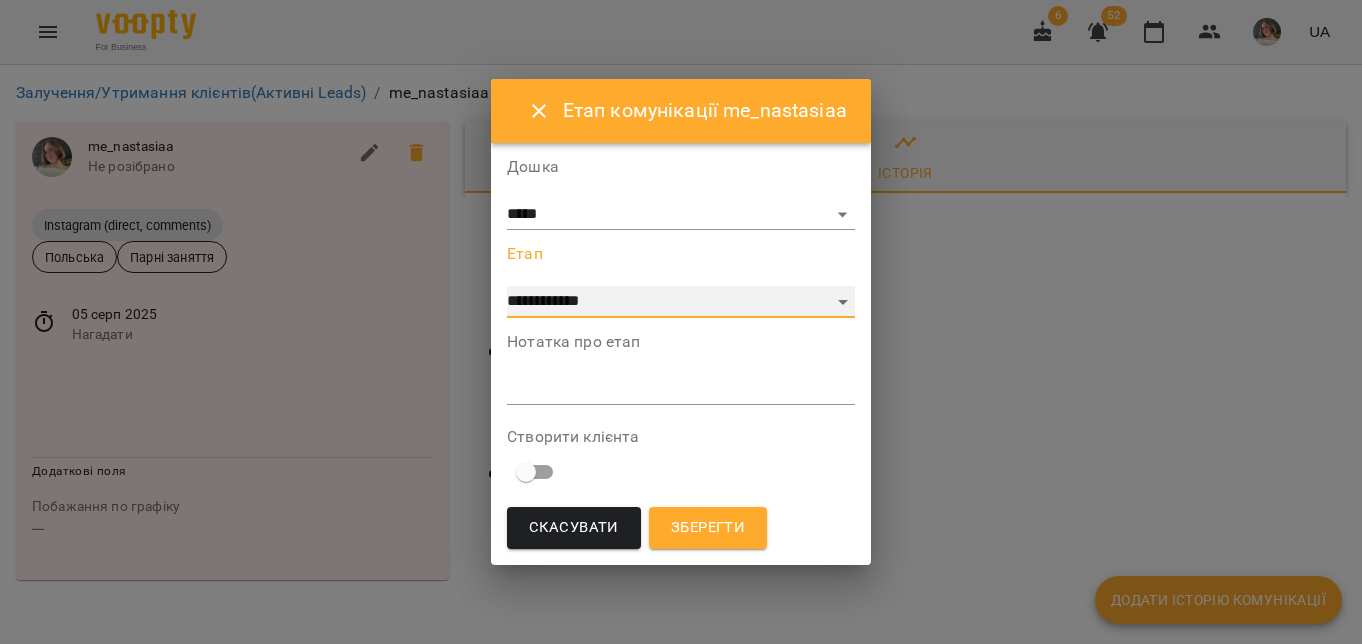 select on "*" 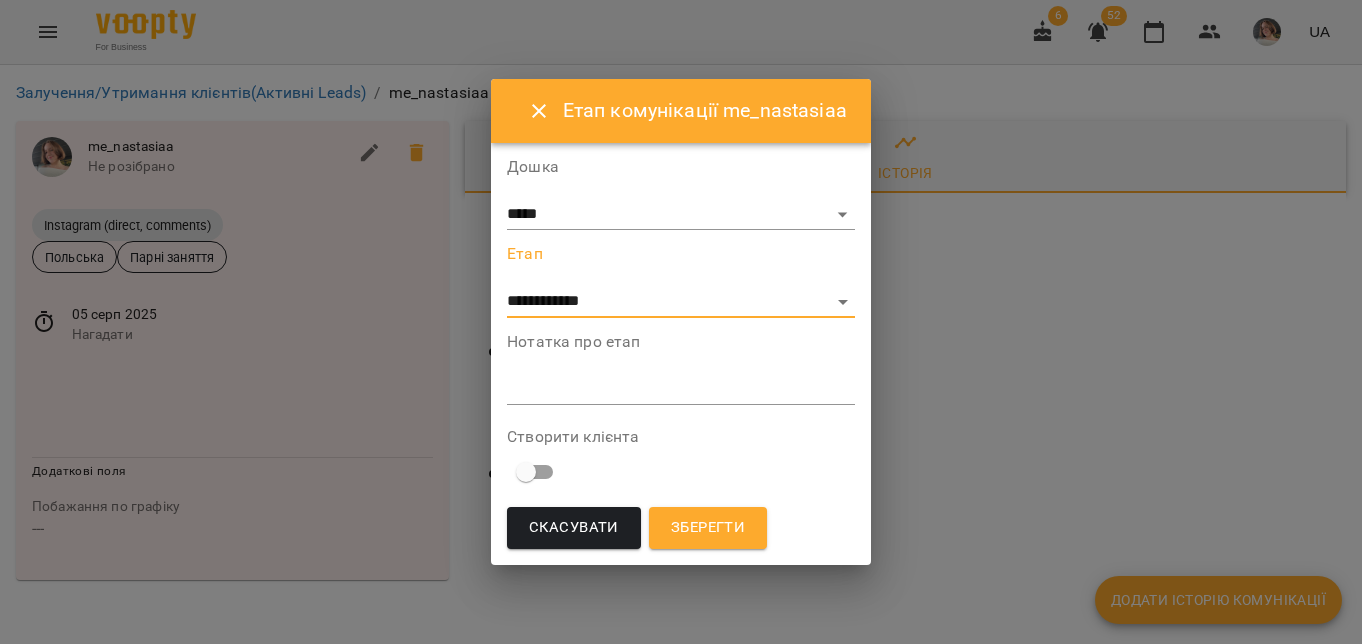 click at bounding box center [681, 388] 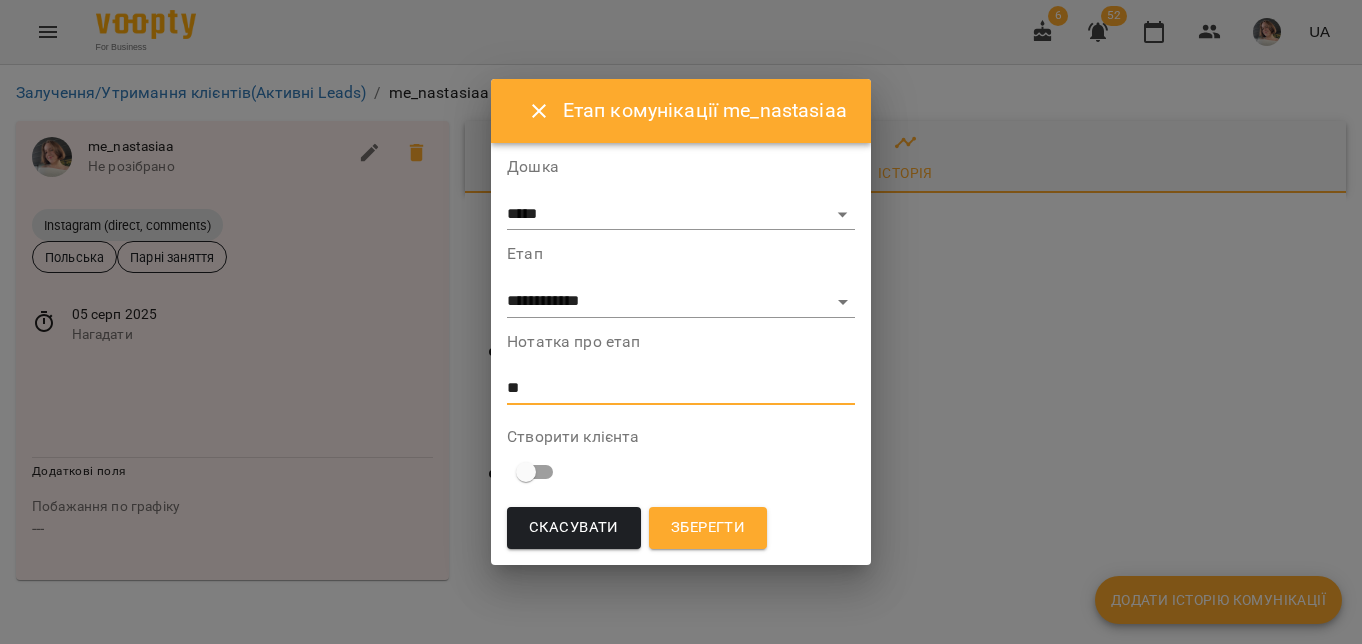 type on "*" 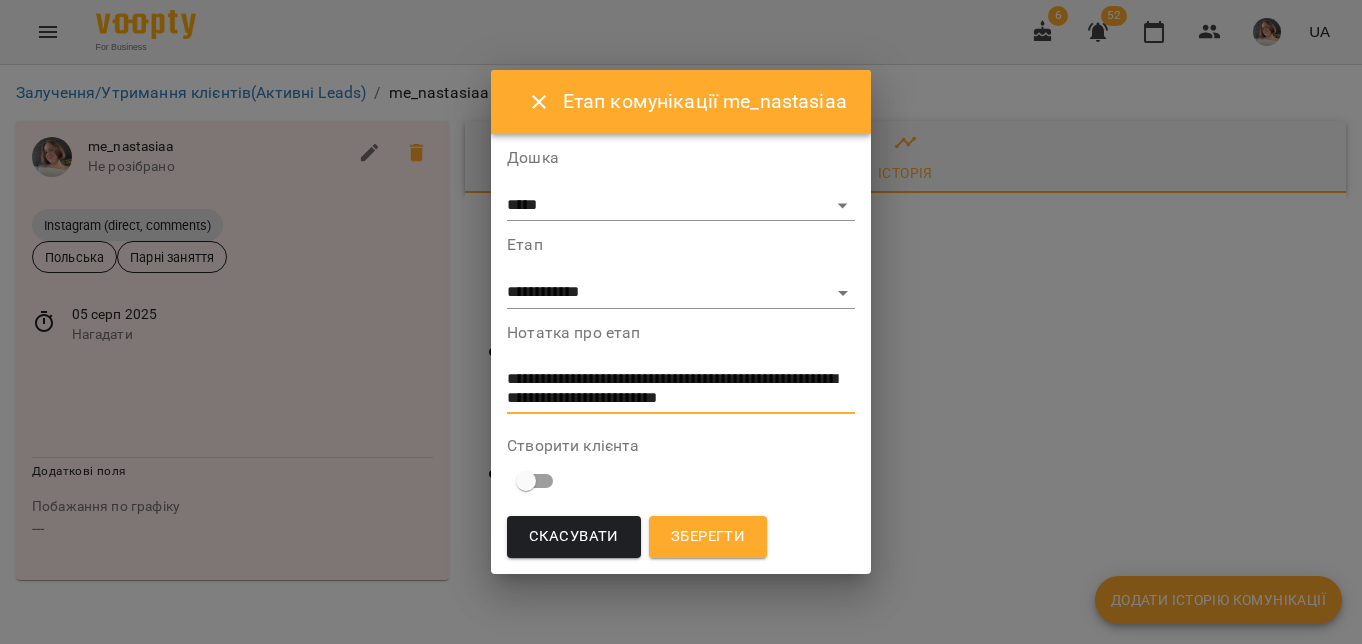 scroll, scrollTop: 0, scrollLeft: 0, axis: both 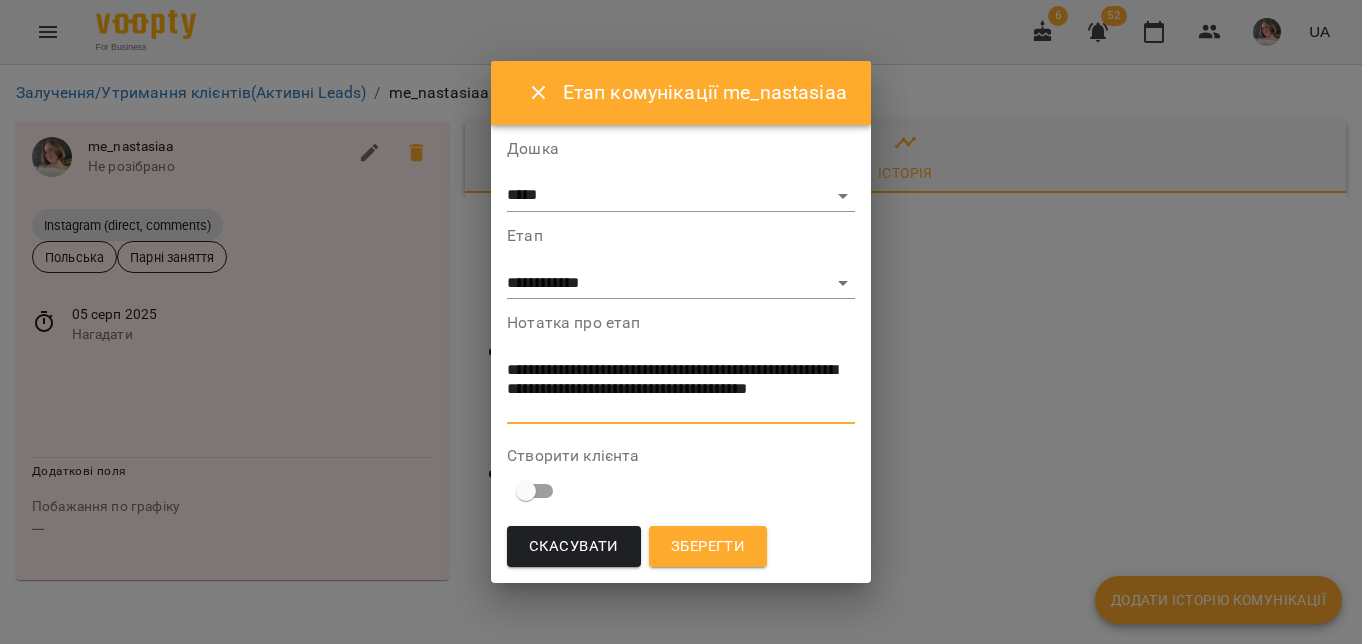 type on "**********" 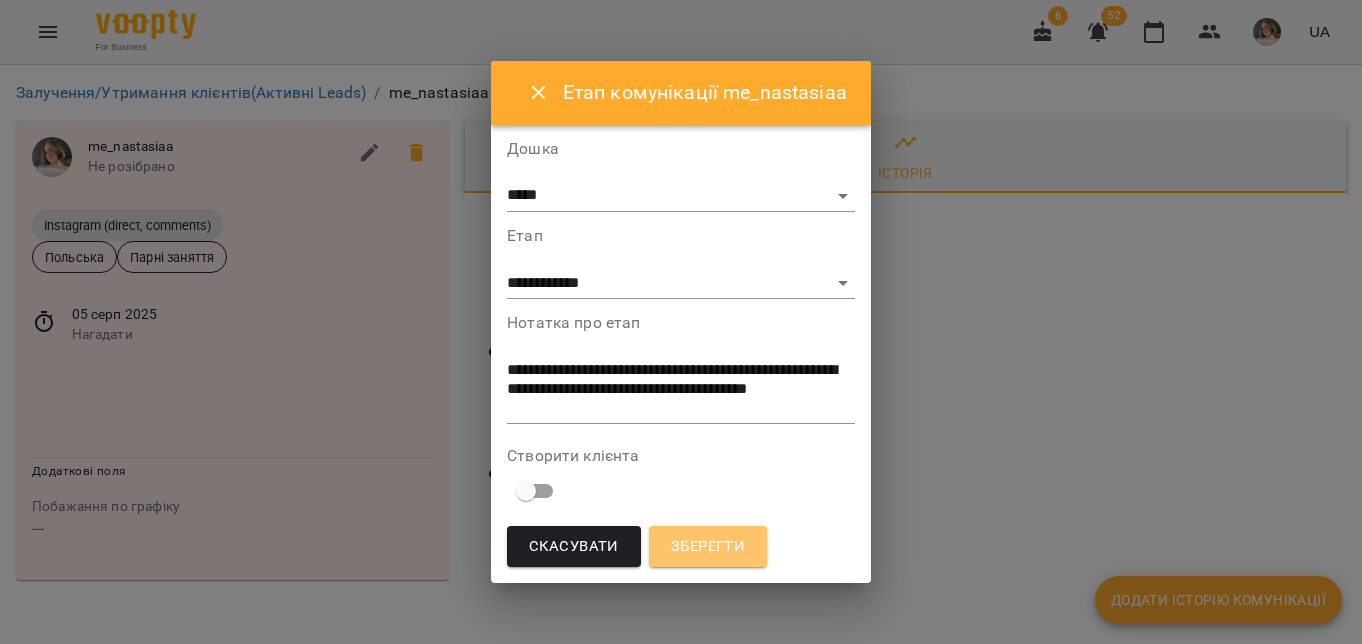 click on "Зберегти" at bounding box center (708, 547) 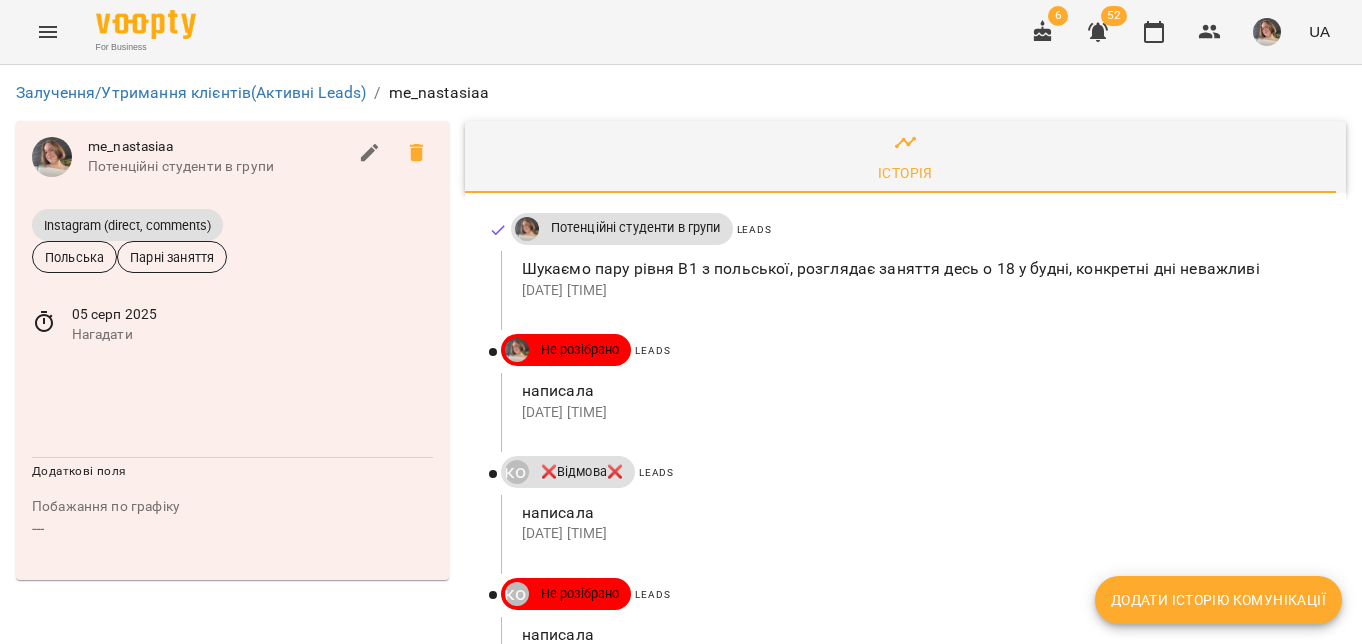 click 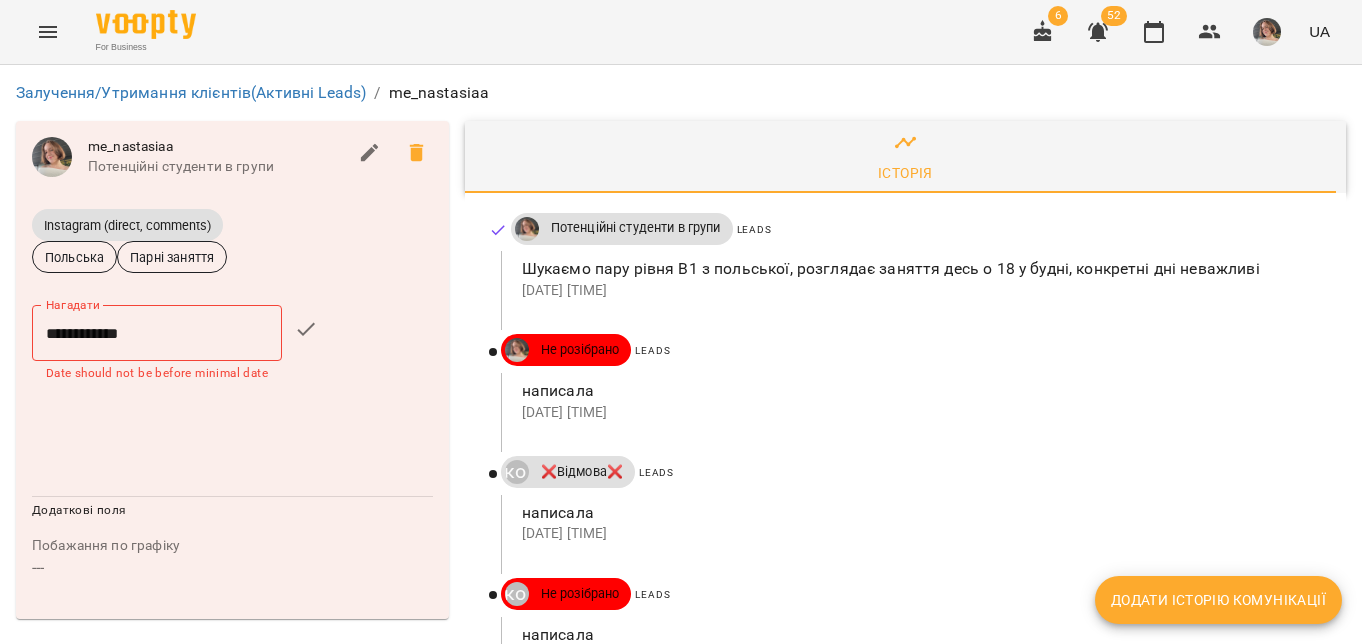 click on "**********" at bounding box center [157, 333] 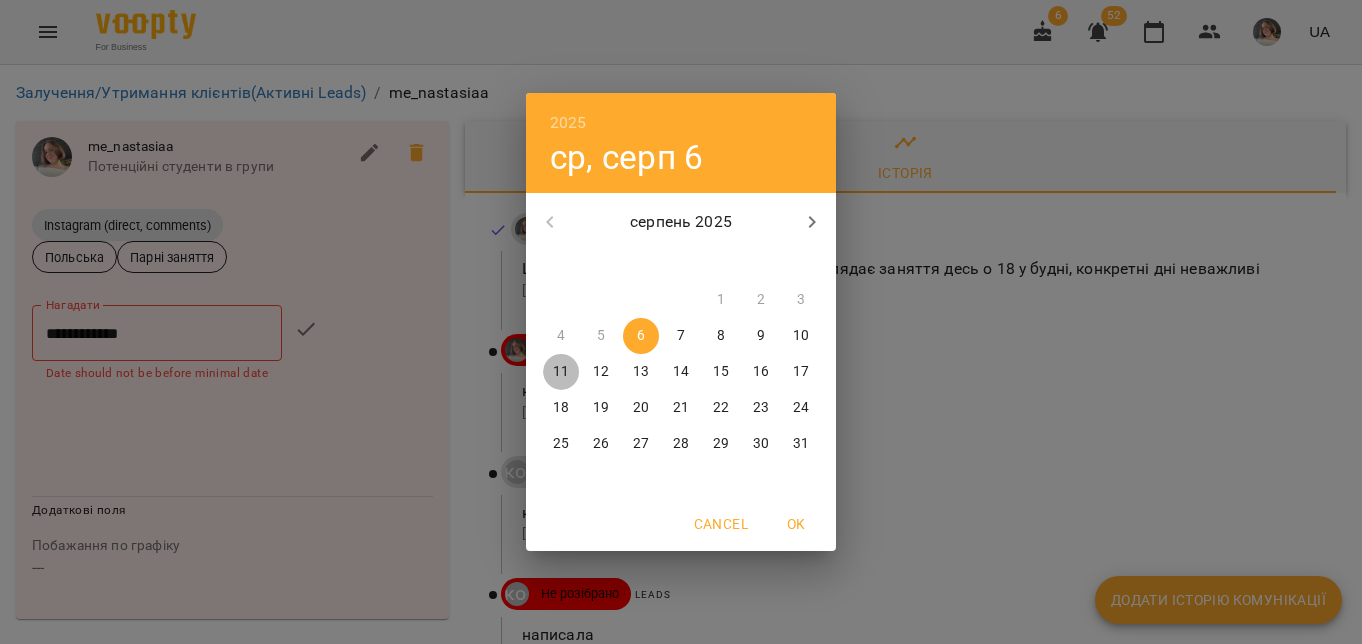 click on "11" at bounding box center (561, 372) 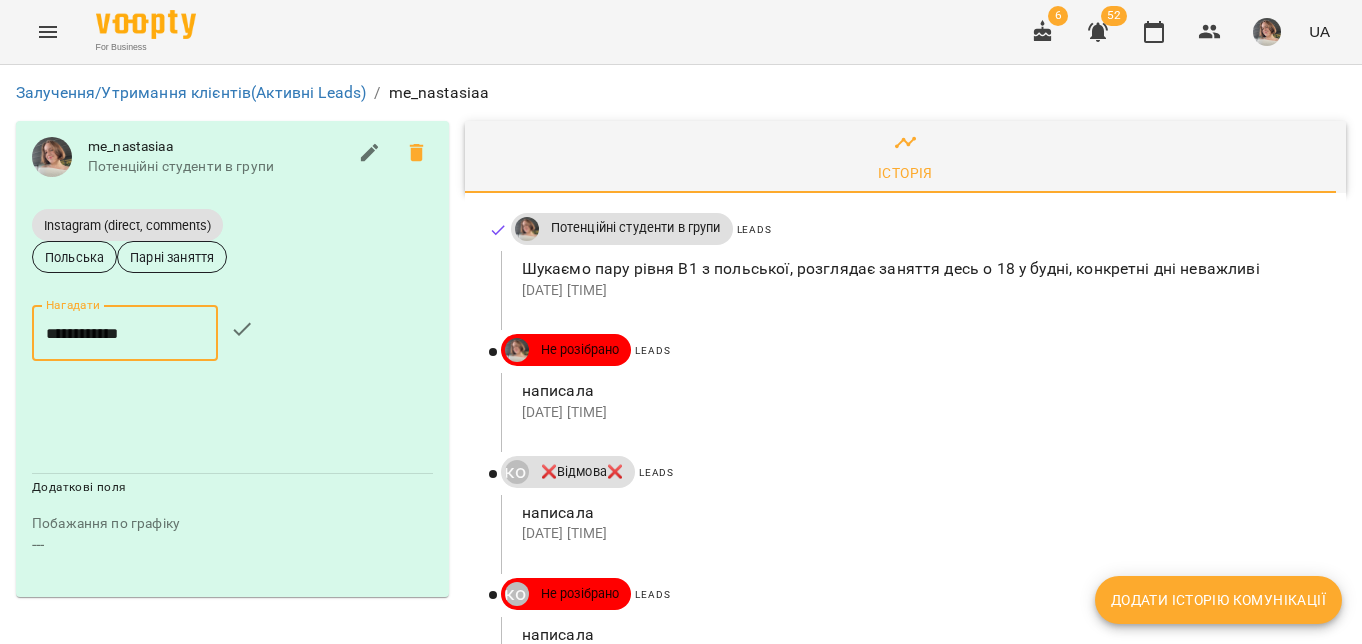 click 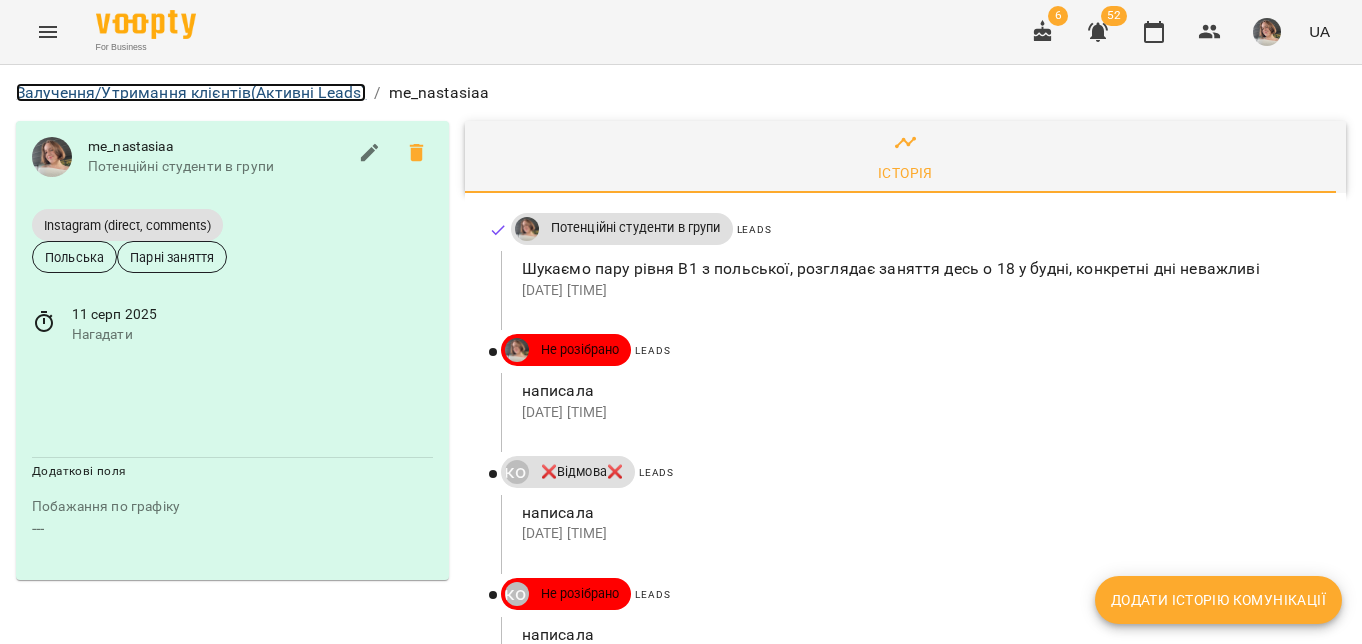 click on "Залучення/Утримання клієнтів (Активні Leads)" at bounding box center [191, 92] 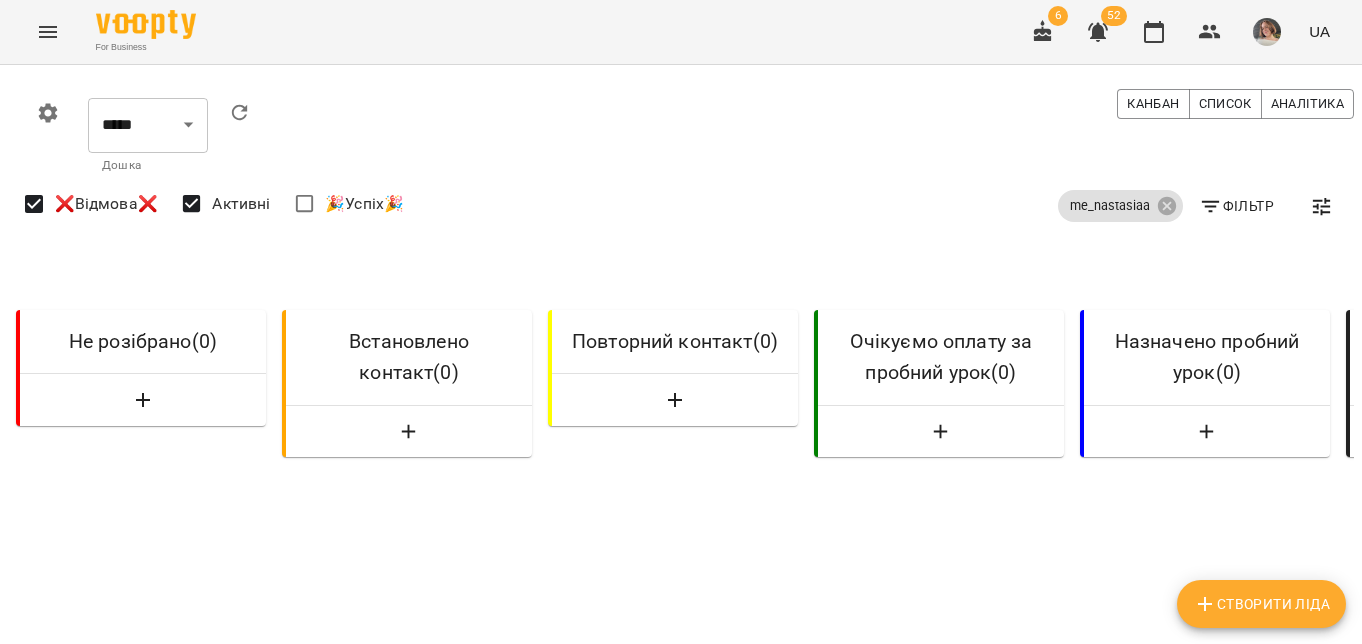 click on "❌Відмова❌" at bounding box center [106, 204] 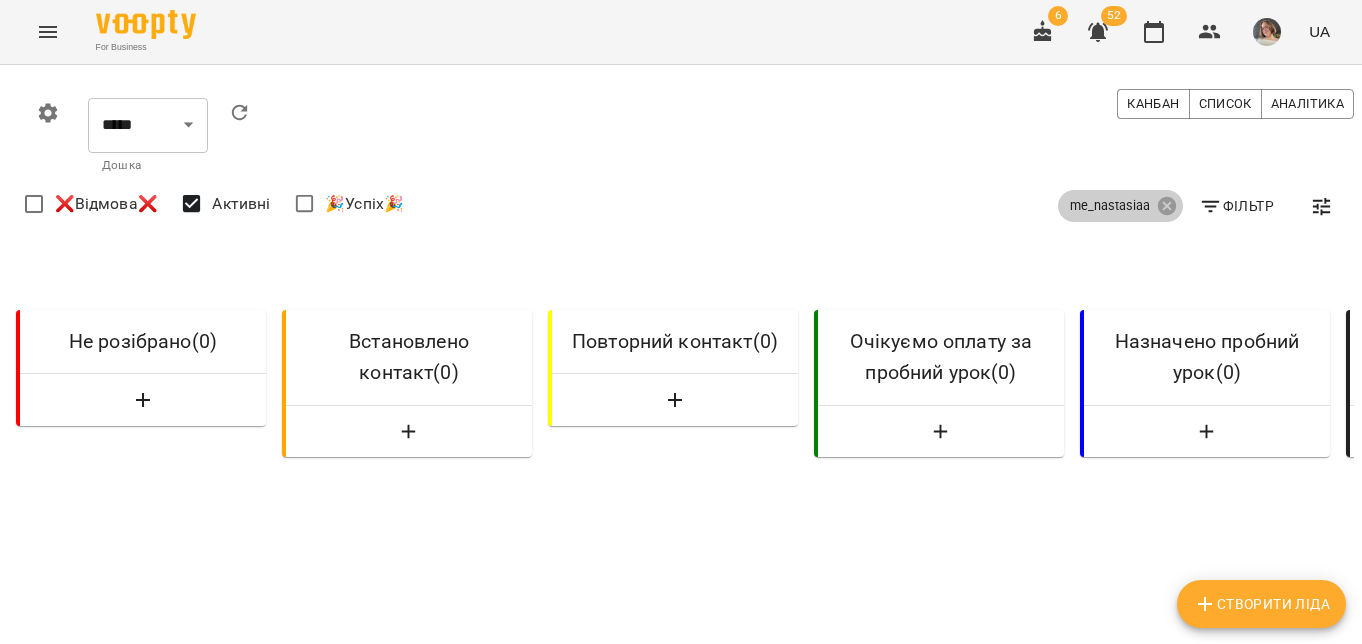 click on "me_nastasiaa" at bounding box center (1120, 206) 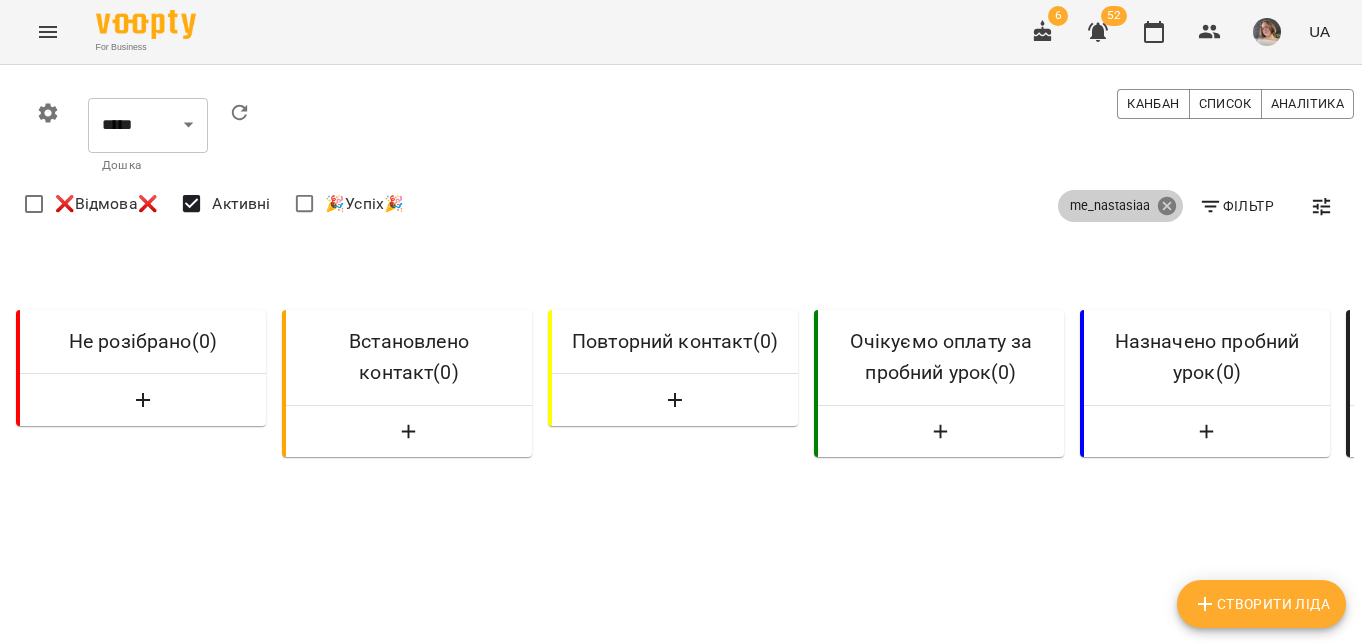 click 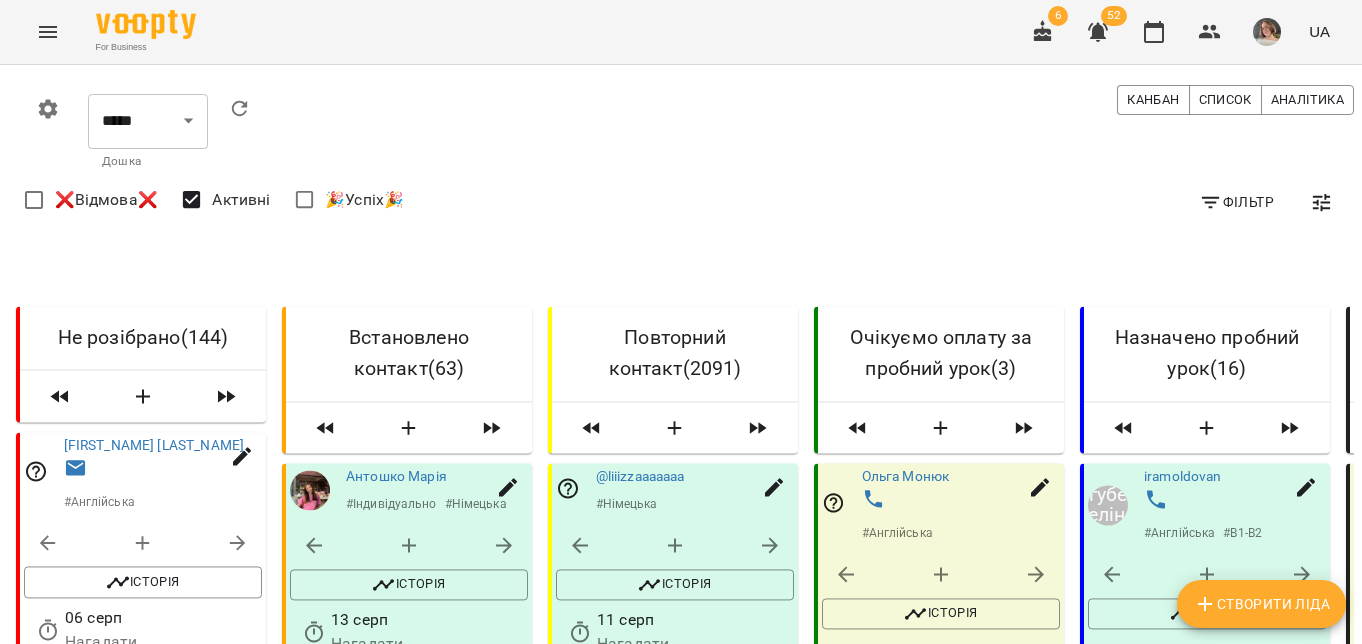 scroll, scrollTop: 1823, scrollLeft: 0, axis: vertical 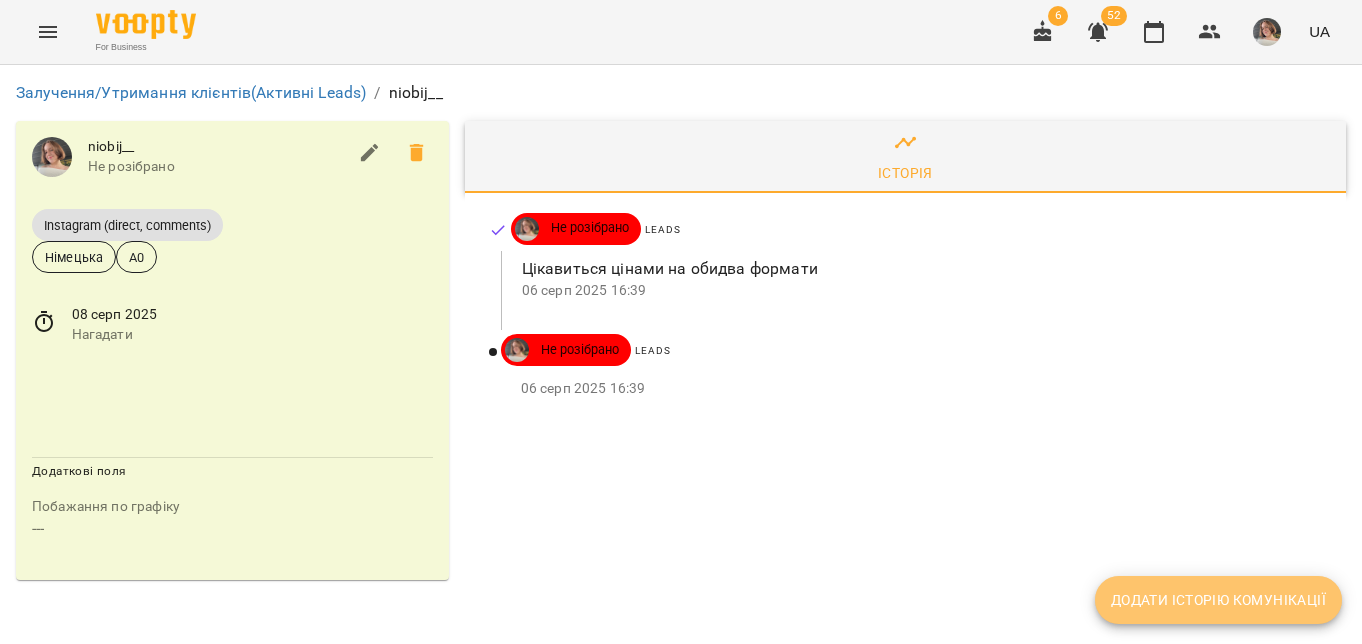 click on "Додати історію комунікації" at bounding box center [1218, 600] 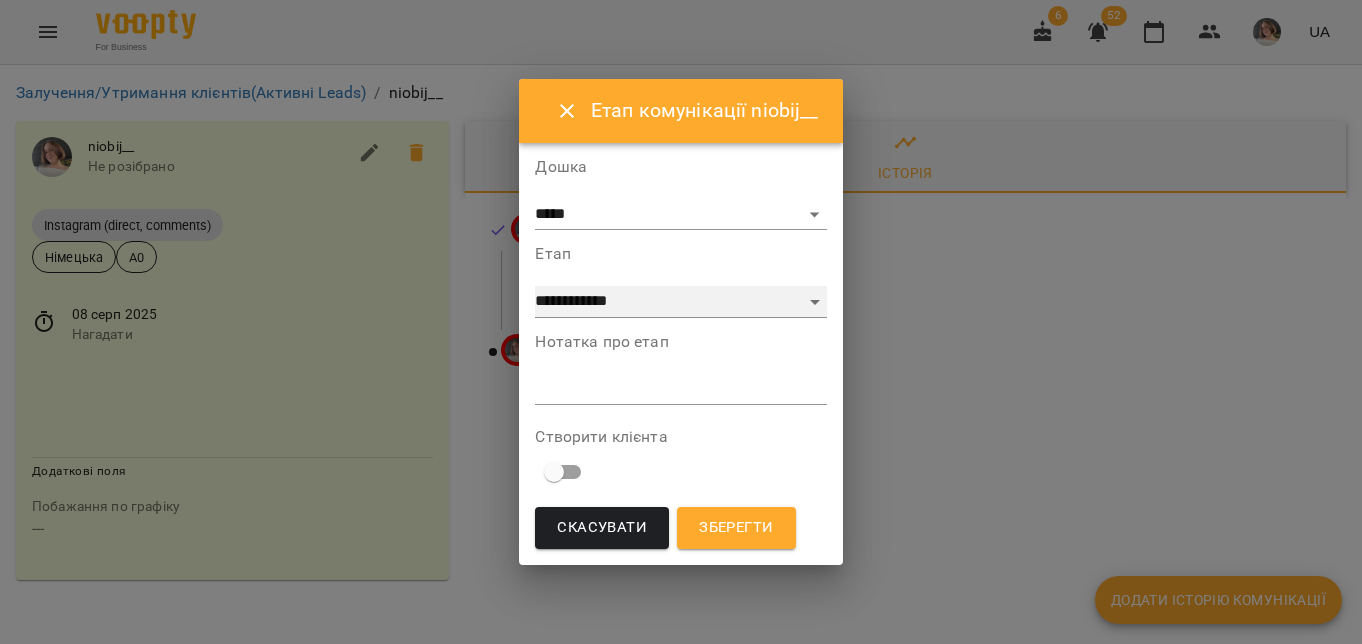 click on "**********" at bounding box center [680, 302] 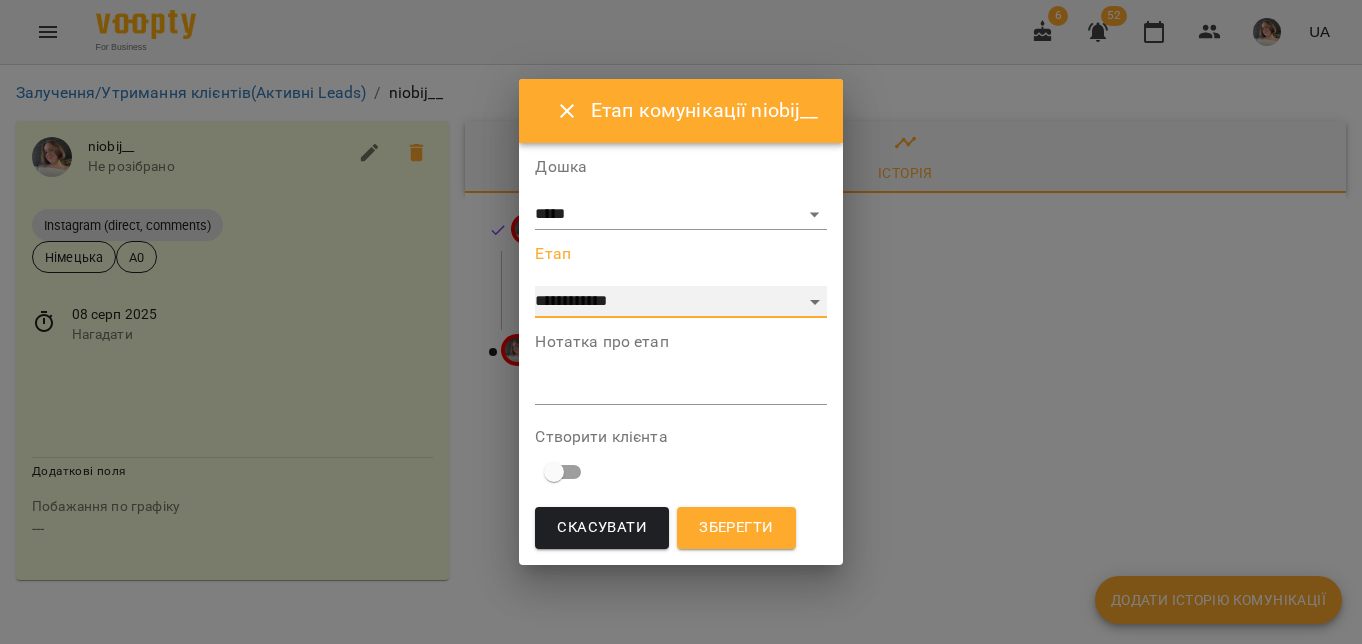 select on "*" 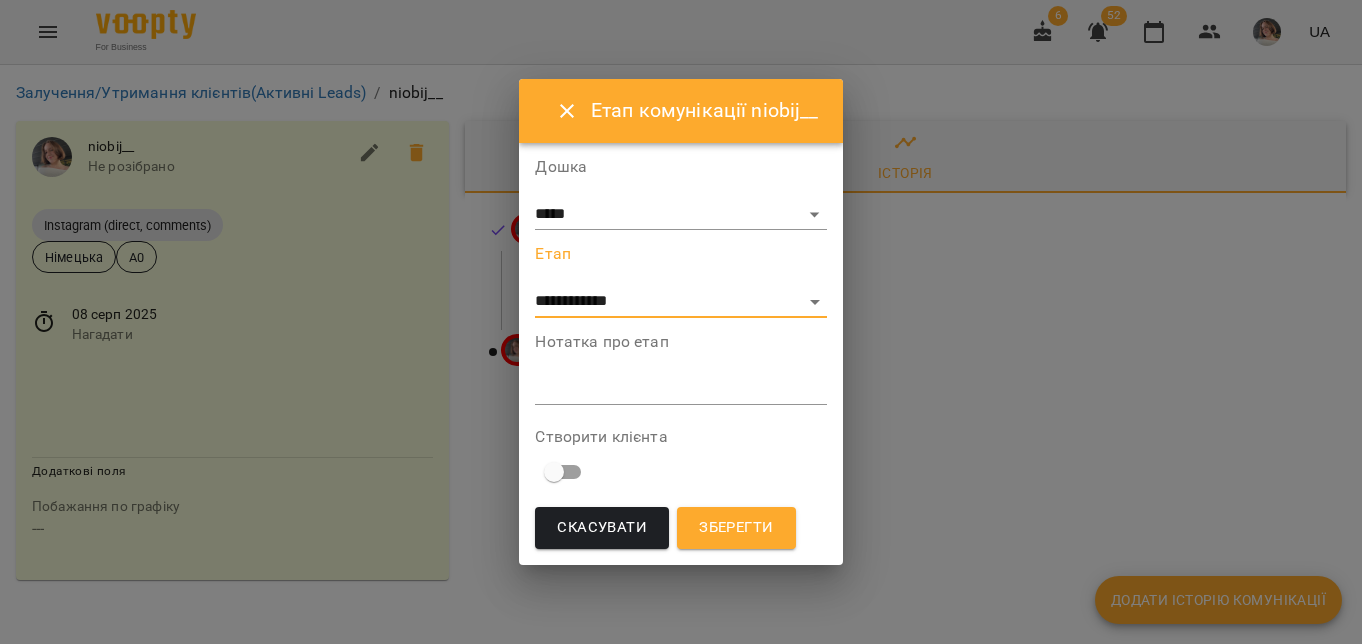 click at bounding box center (680, 388) 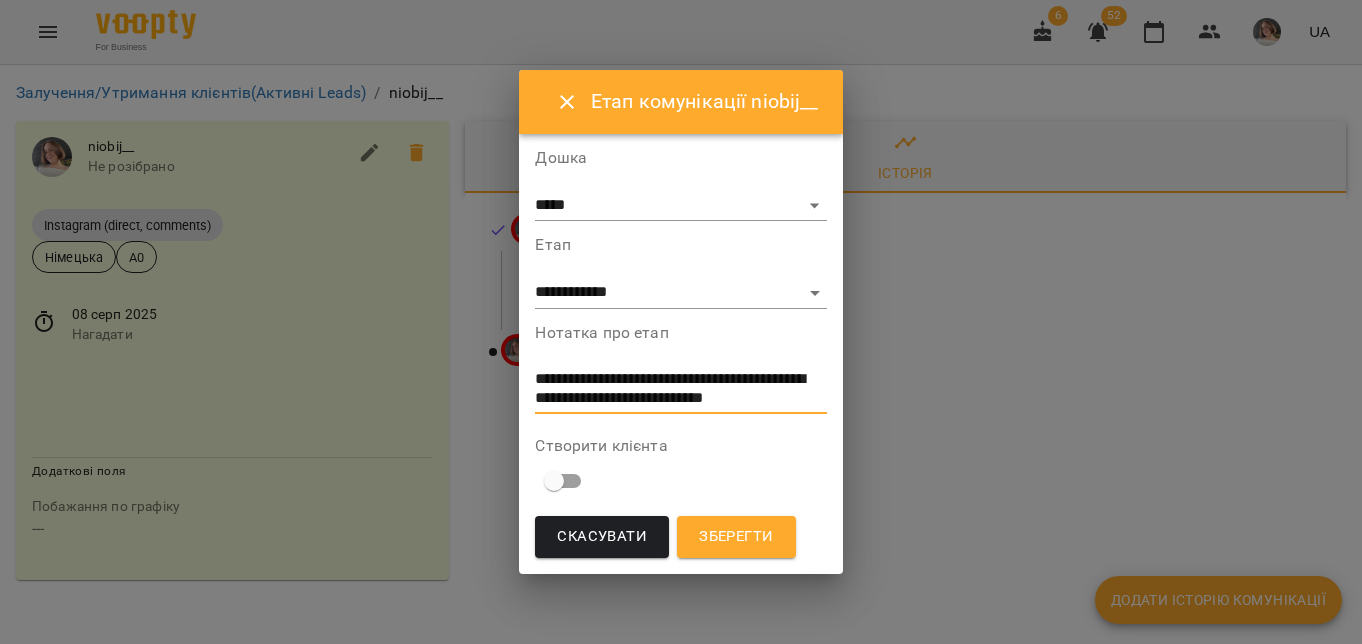 scroll, scrollTop: 0, scrollLeft: 0, axis: both 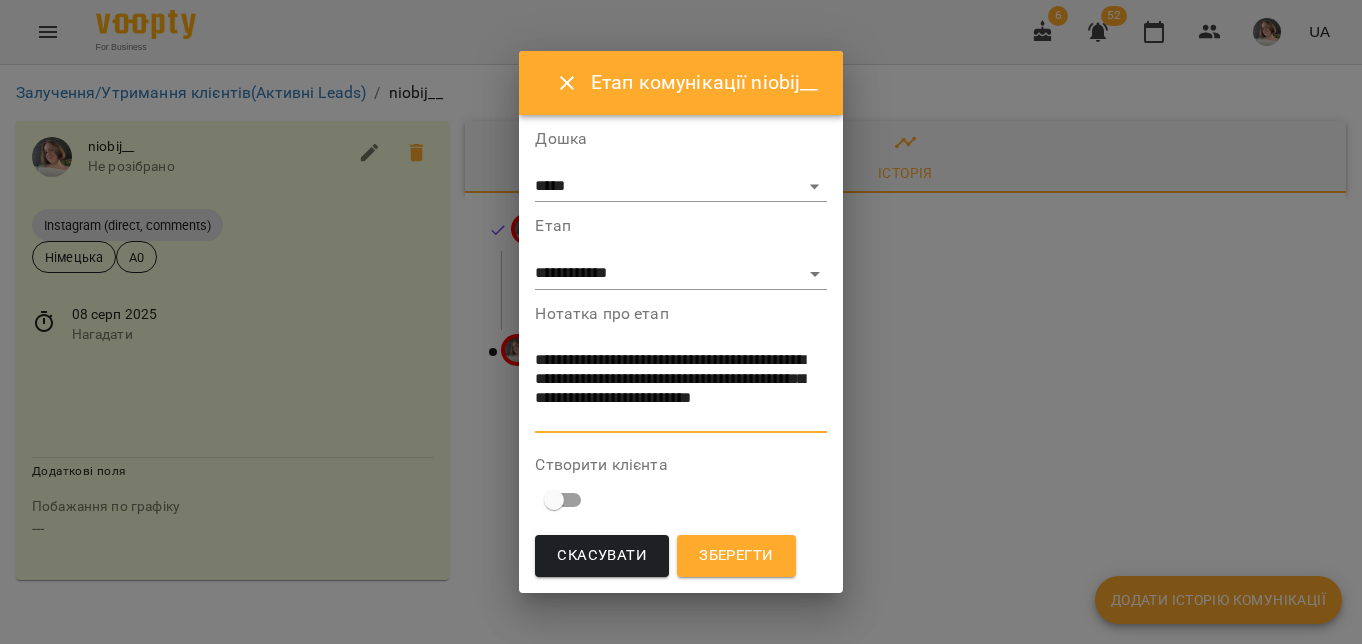 type on "**********" 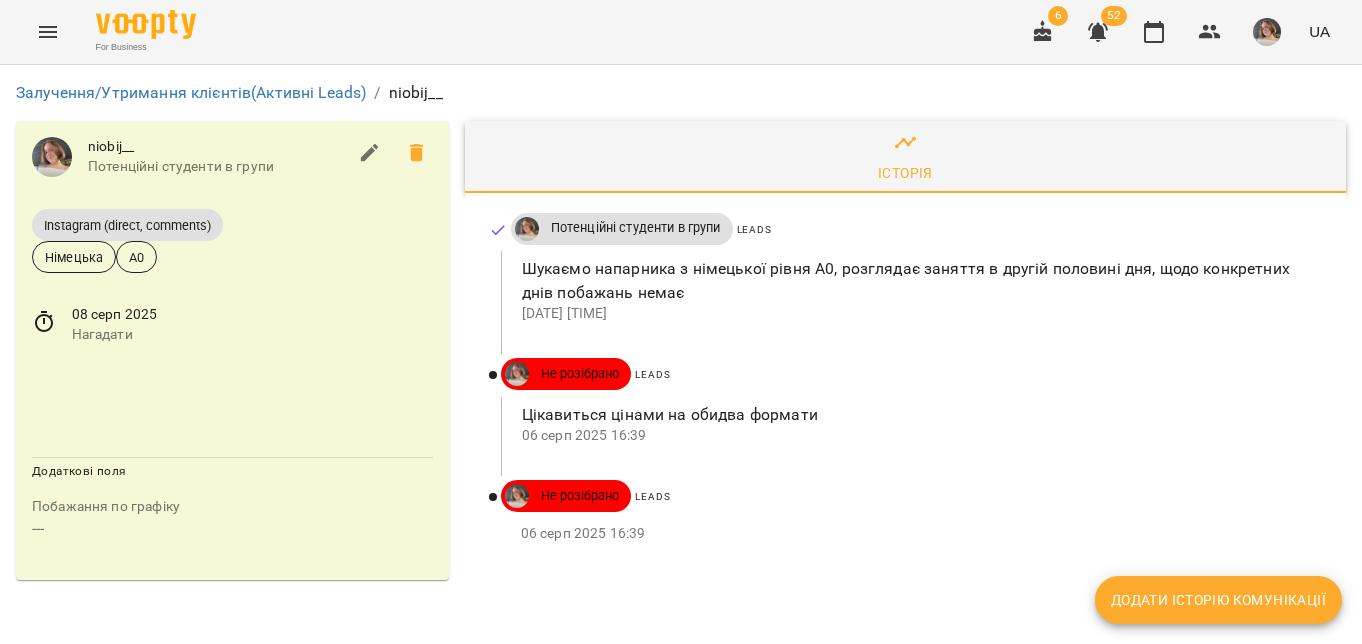 click 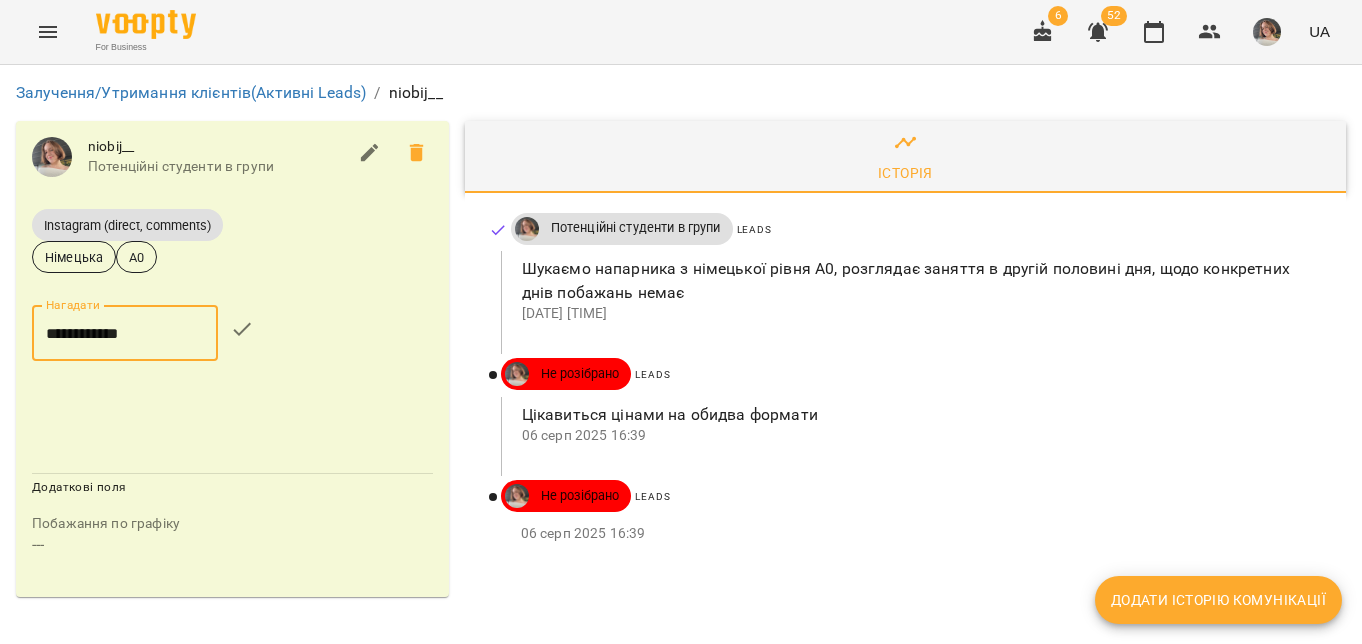 click on "**********" at bounding box center (125, 333) 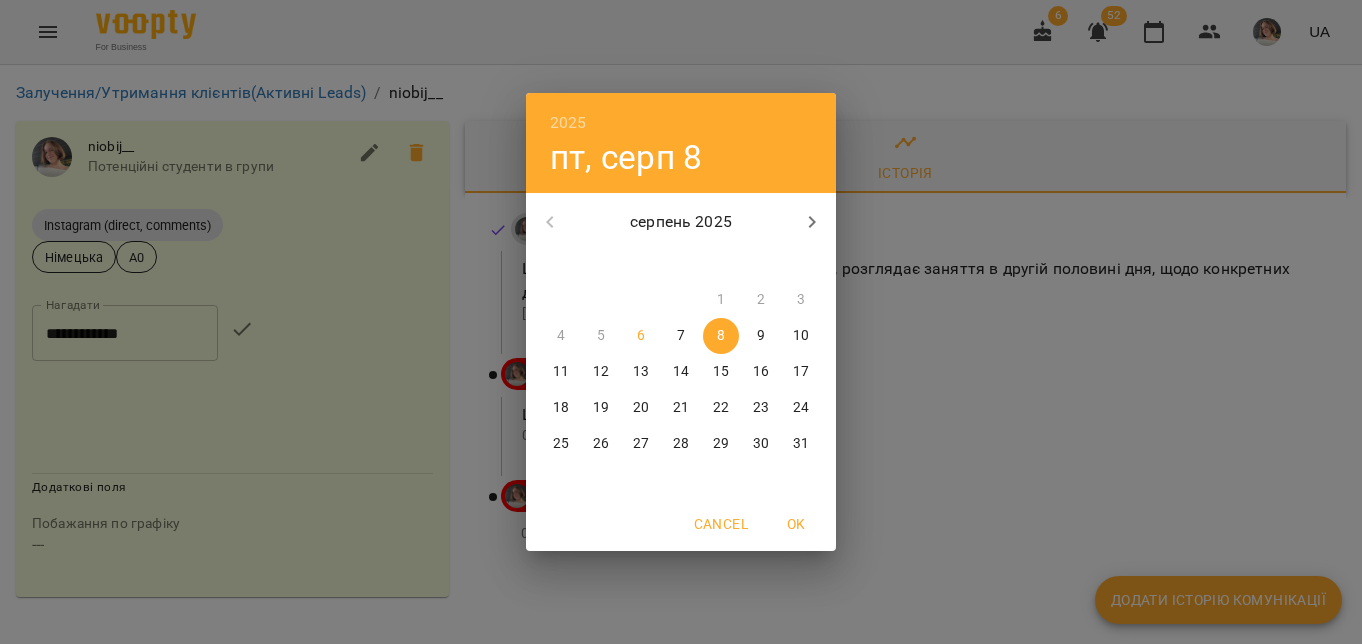click on "11" at bounding box center [561, 372] 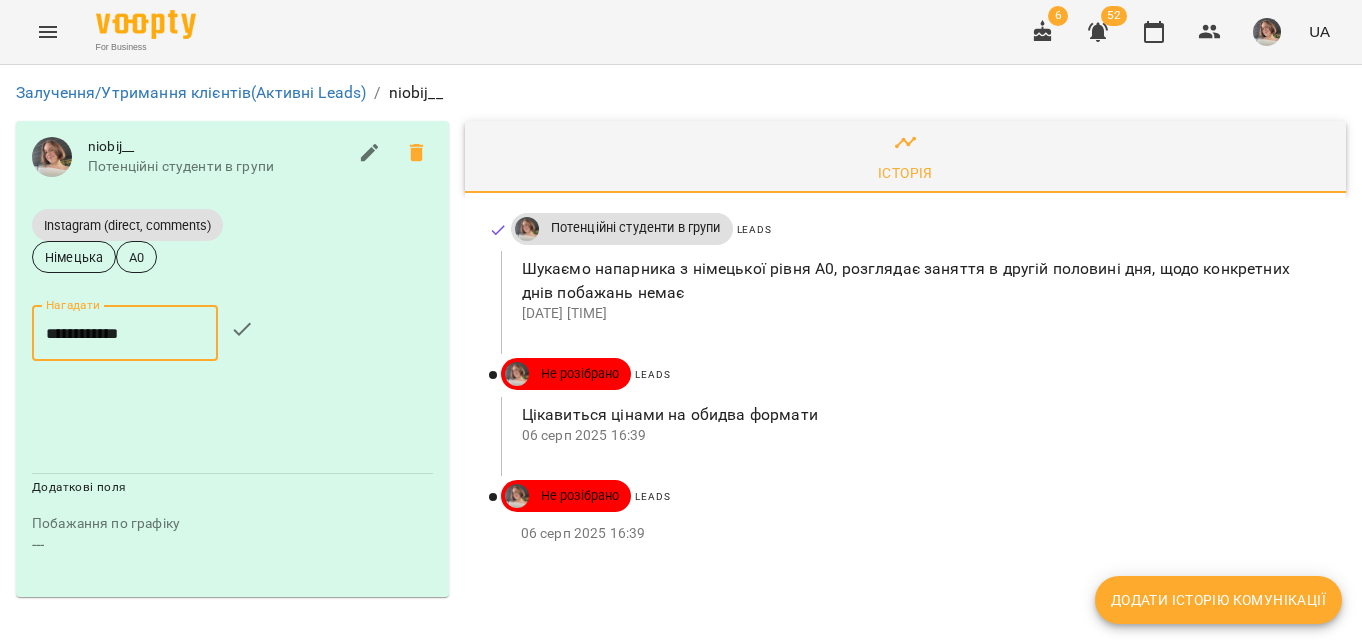 click at bounding box center [242, 329] 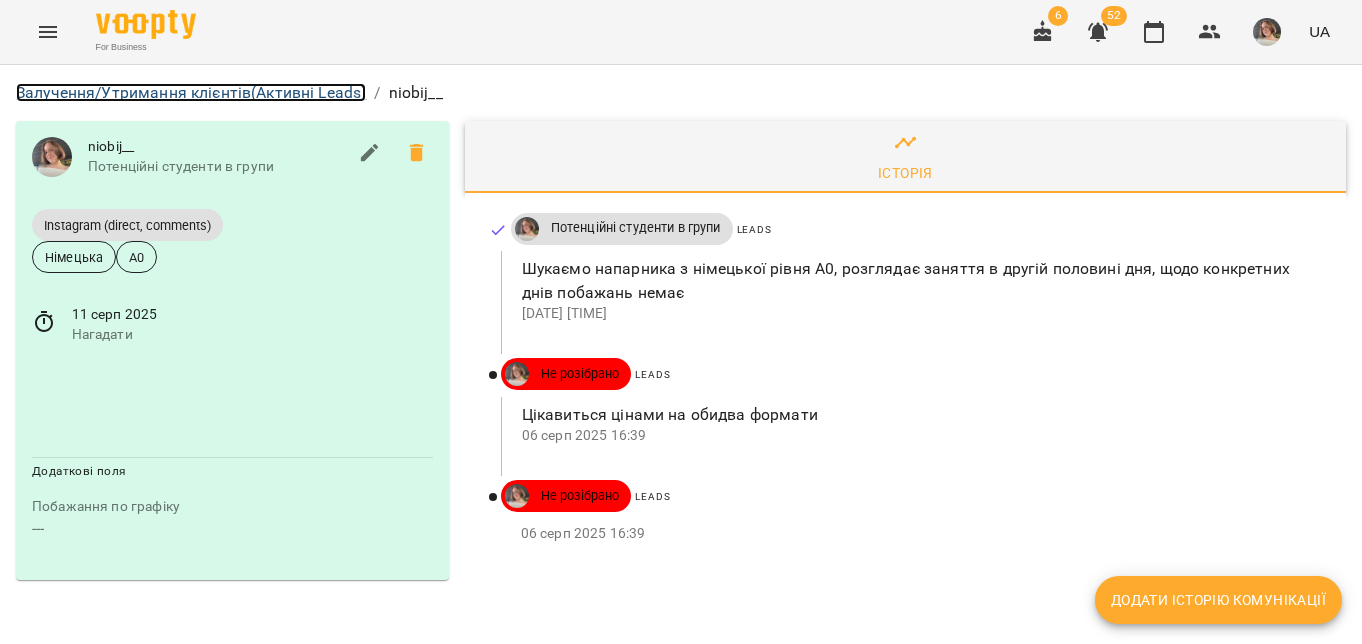 click on "Залучення/Утримання клієнтів (Активні Leads)" at bounding box center [191, 92] 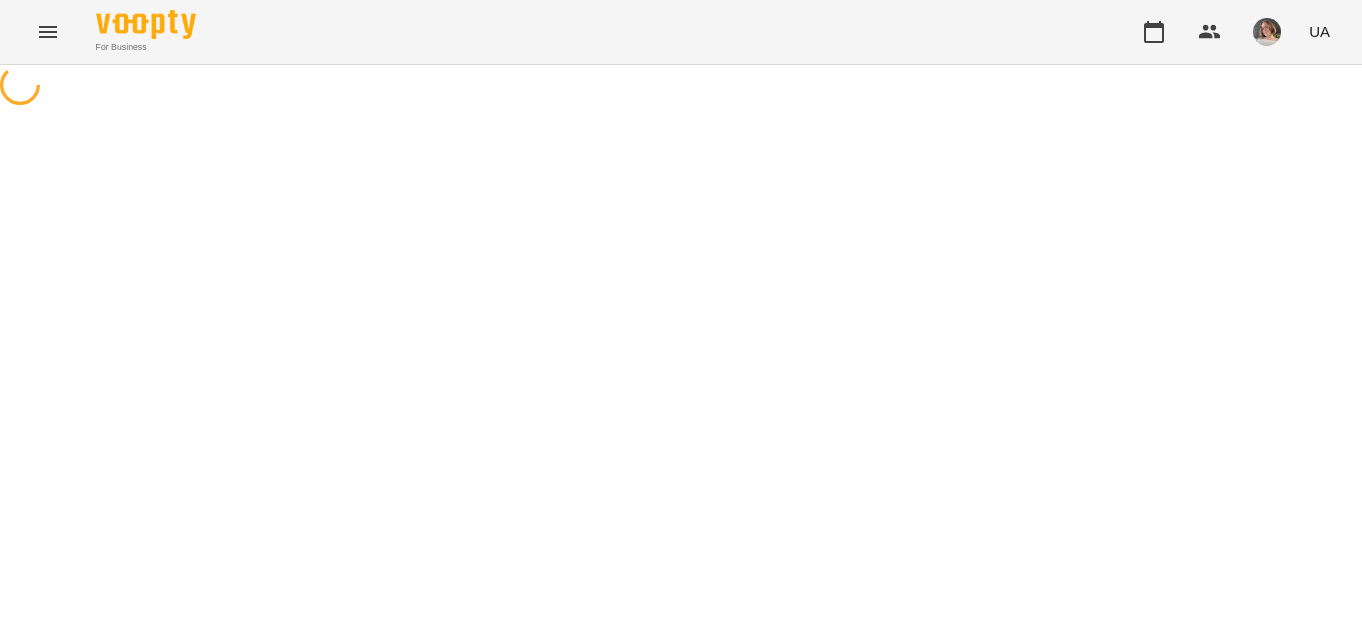 scroll, scrollTop: 0, scrollLeft: 0, axis: both 